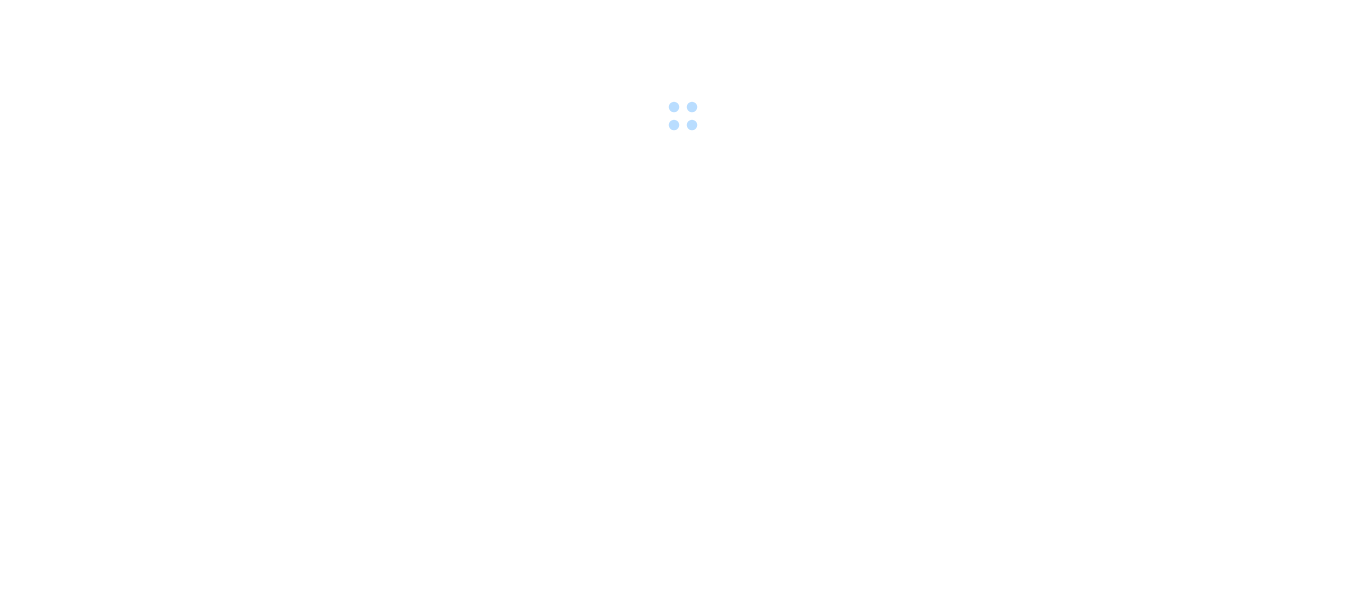 scroll, scrollTop: 0, scrollLeft: 0, axis: both 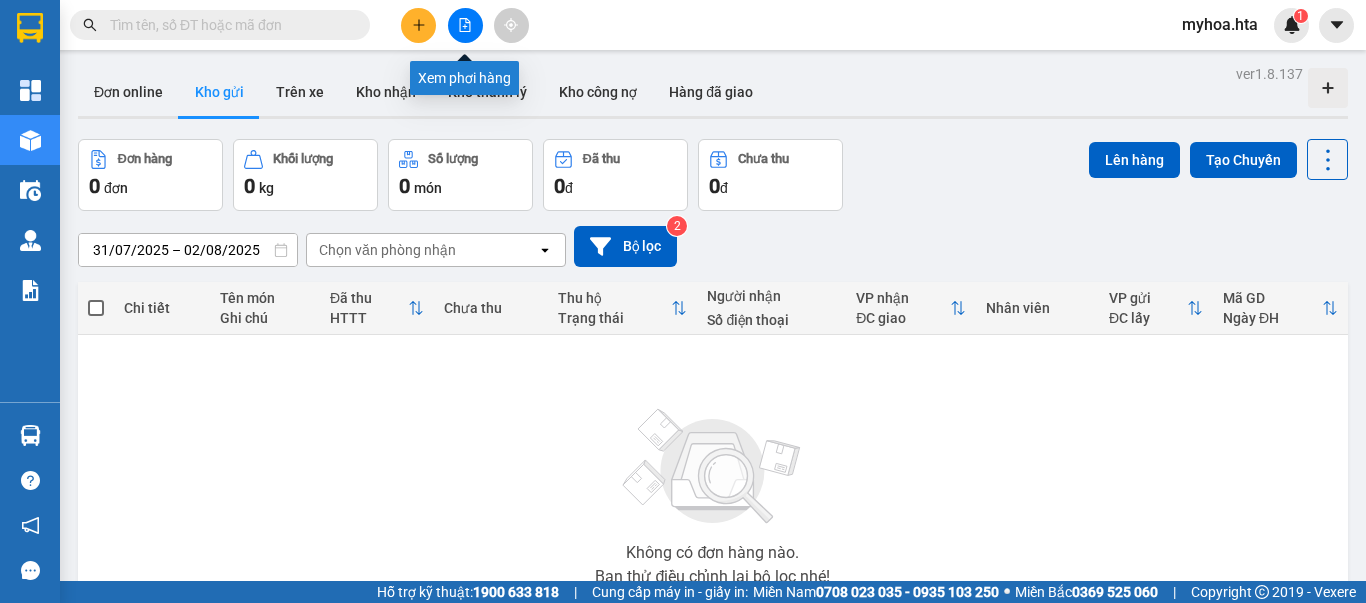 click 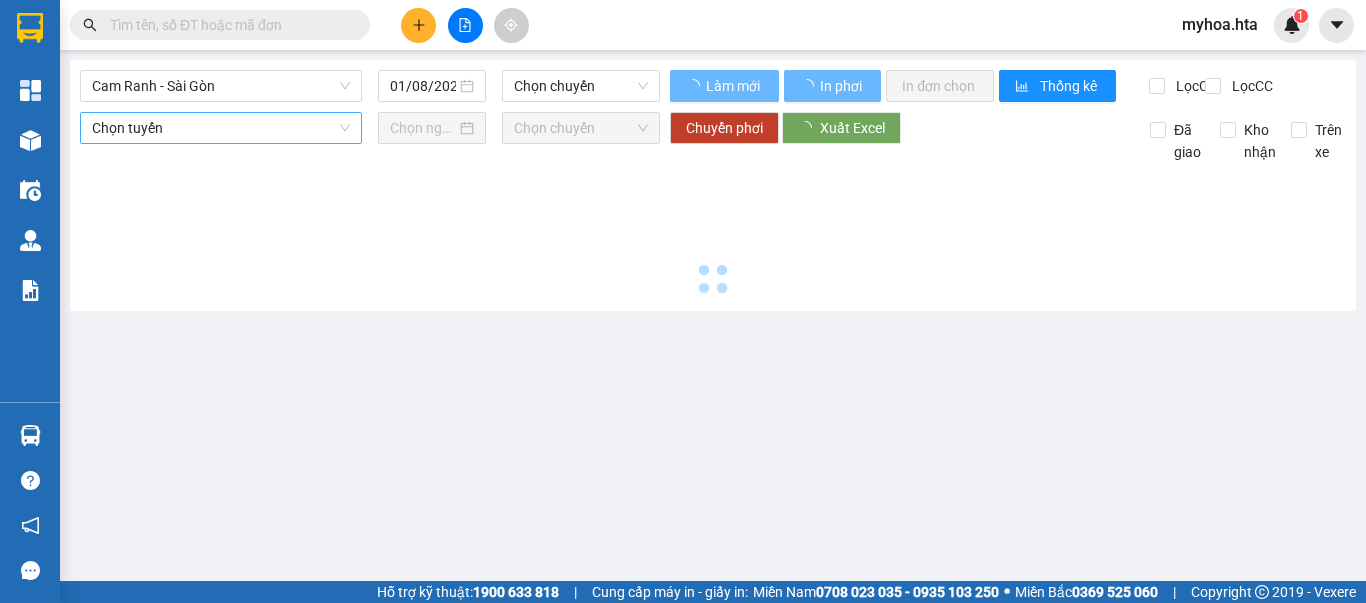 type on "02/08/2025" 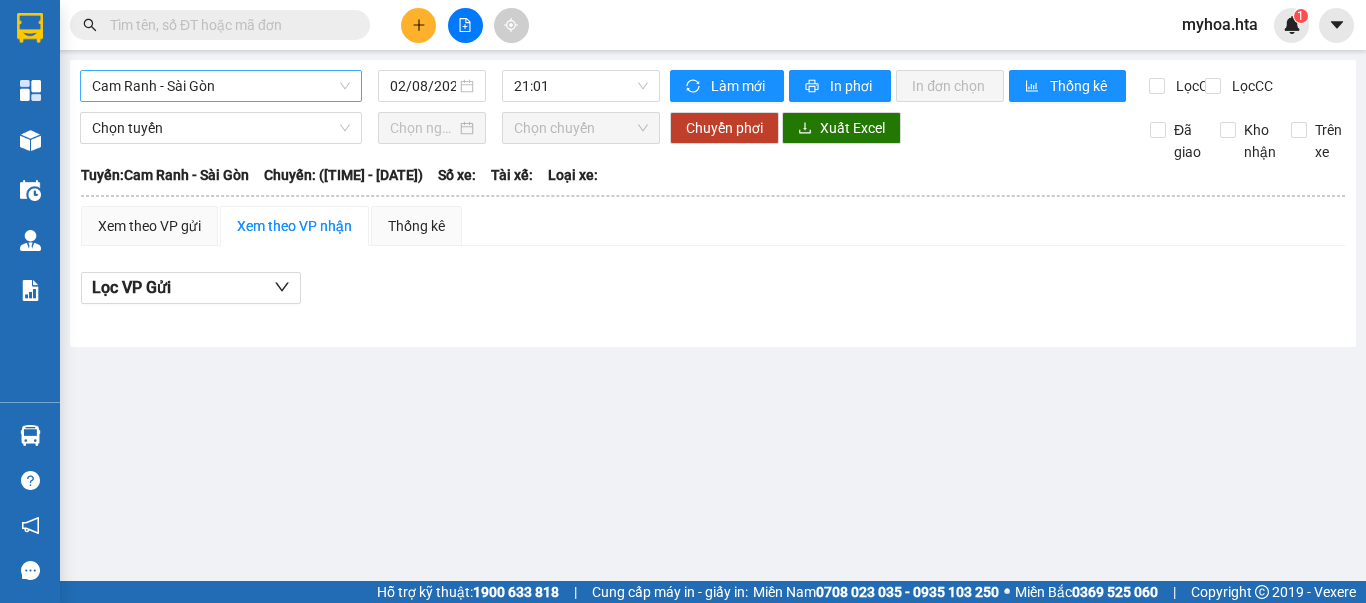 click on "Cam Ranh - Sài Gòn" at bounding box center [221, 86] 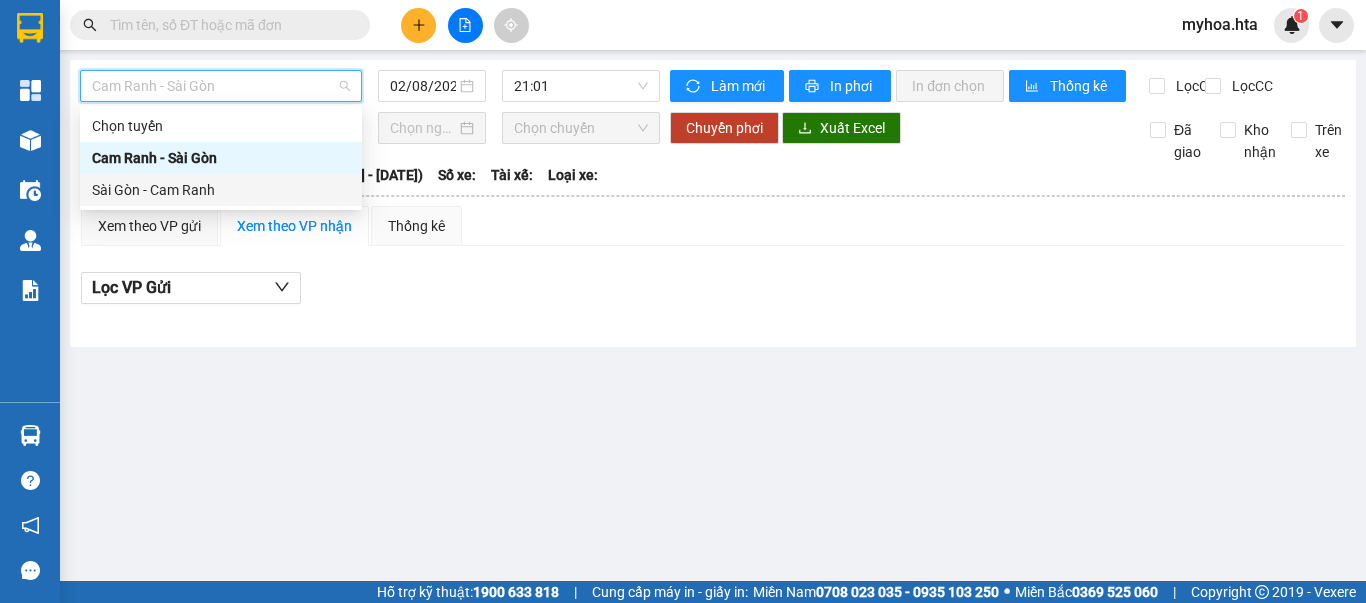 click on "Sài Gòn - Cam Ranh" at bounding box center [221, 190] 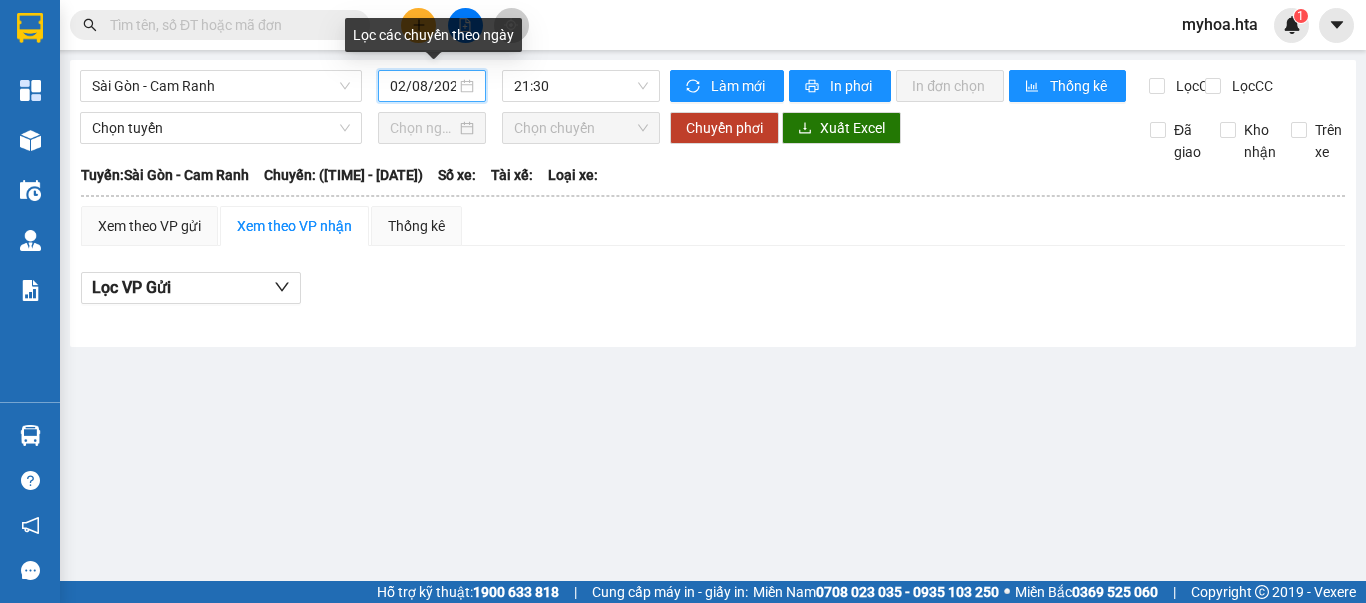 click on "02/08/2025" at bounding box center (423, 86) 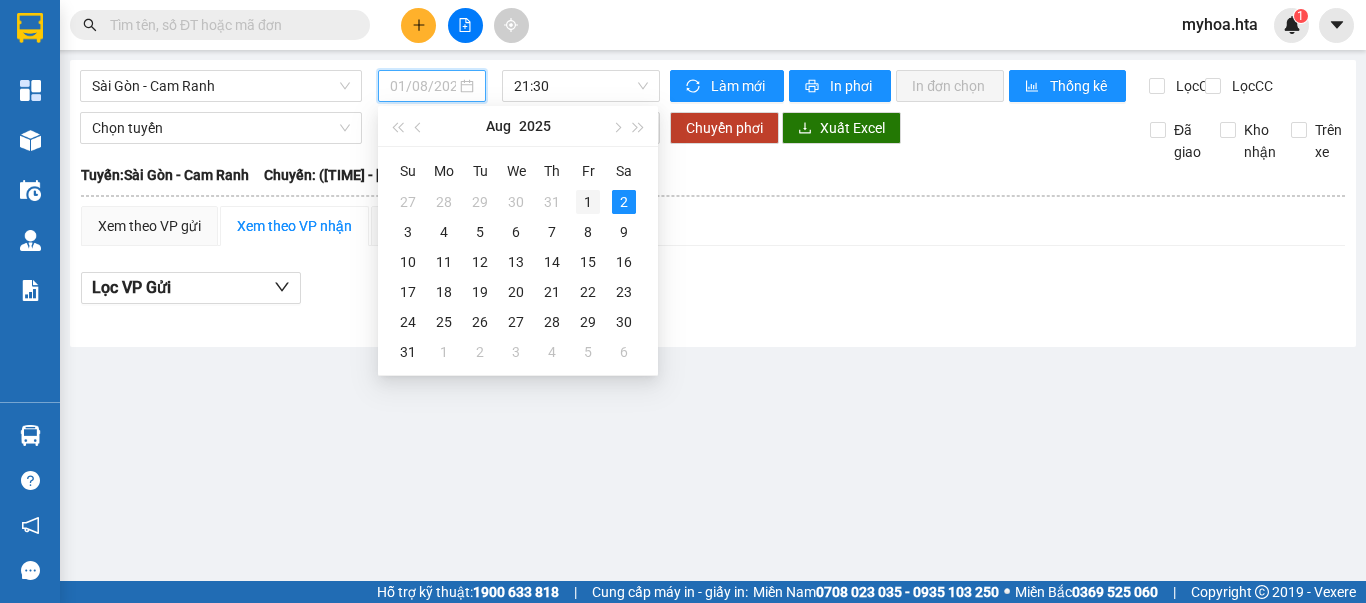 click on "1" at bounding box center [588, 202] 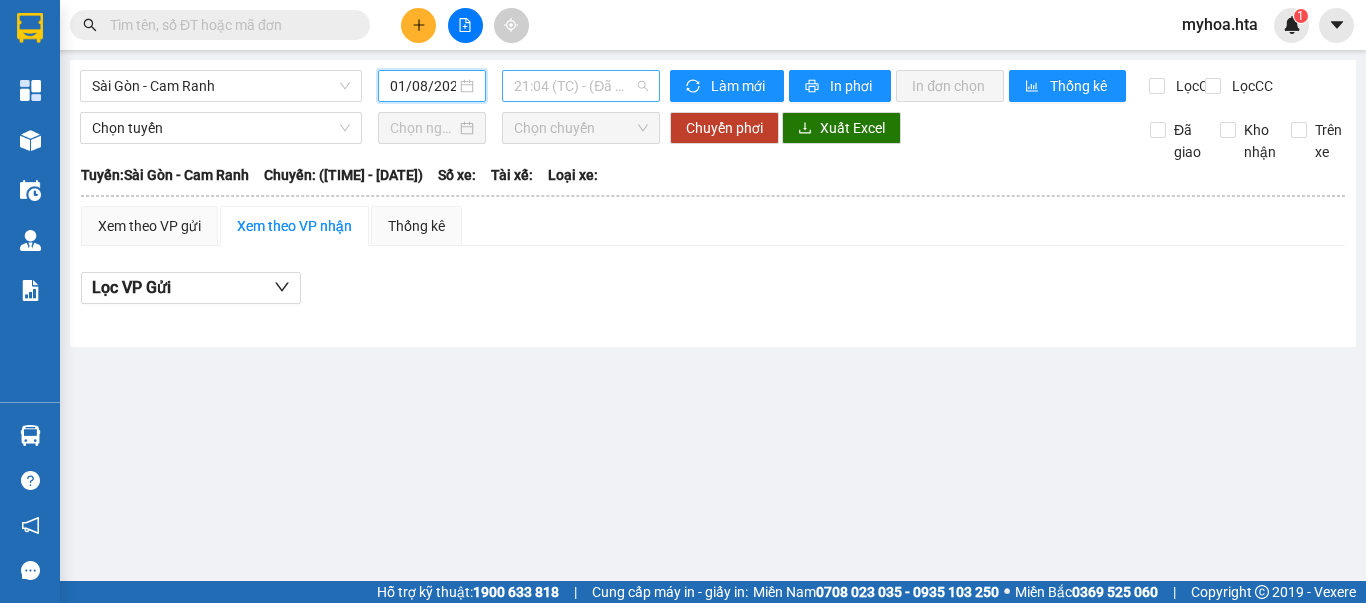 click on "[TIME] (TC) - (Đã hủy)" at bounding box center (581, 86) 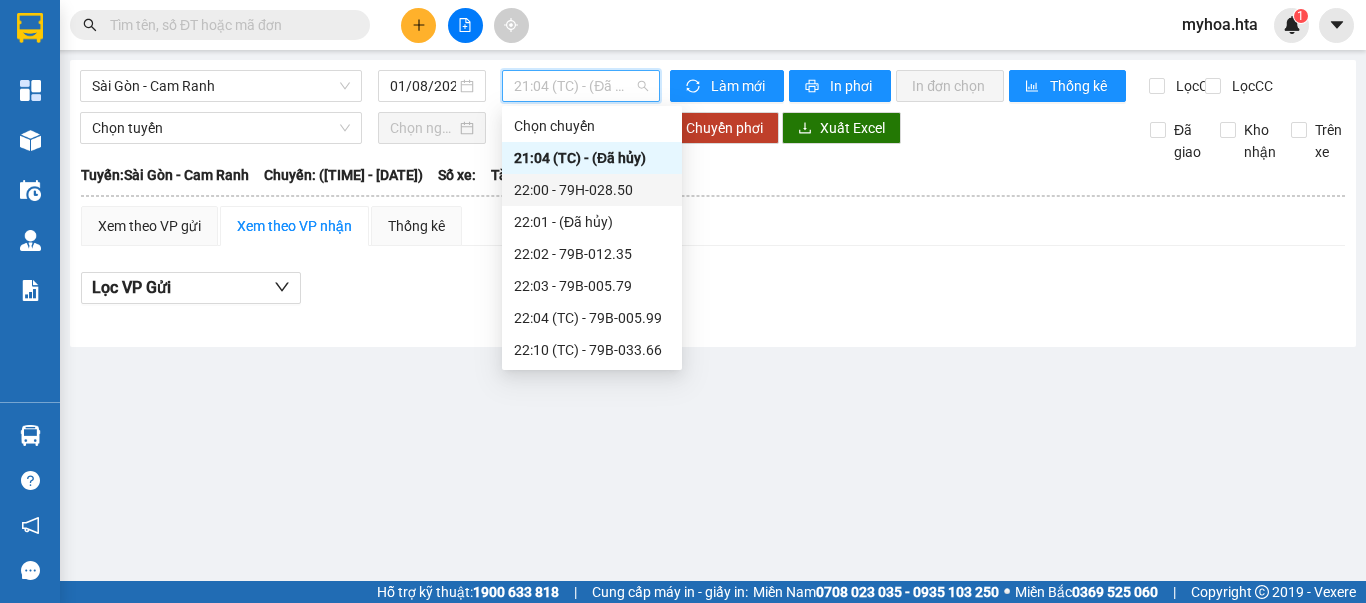click on "22:00     - 79H-028.50" at bounding box center [592, 190] 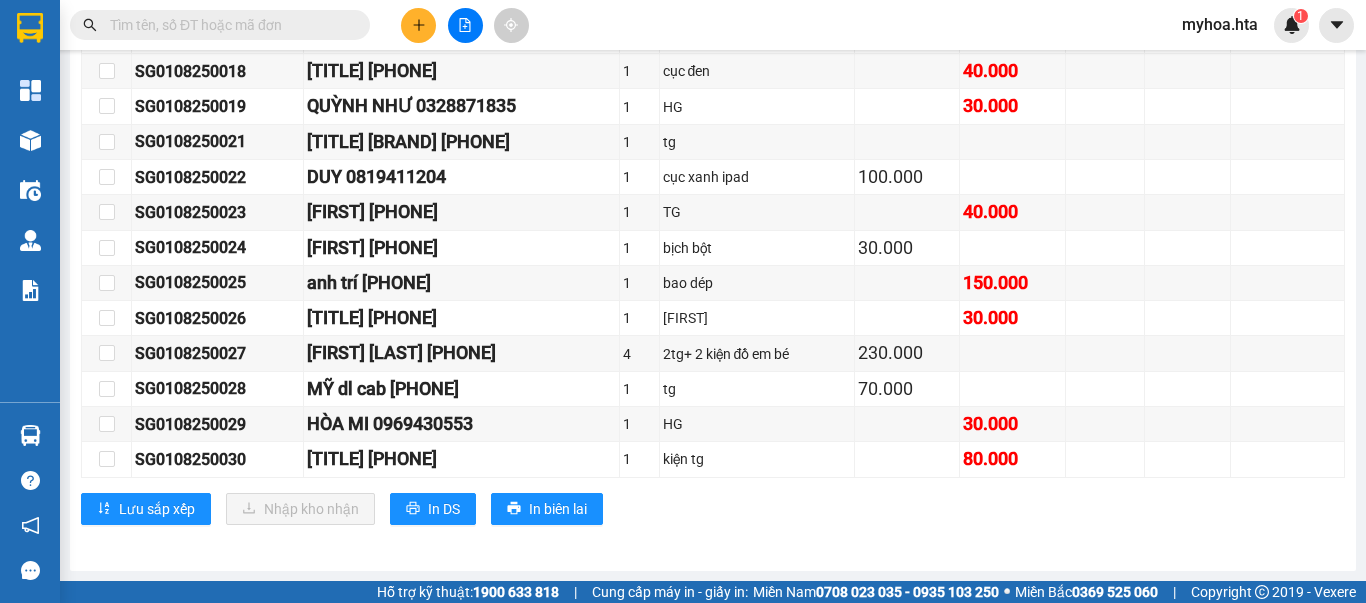 scroll, scrollTop: 1184, scrollLeft: 0, axis: vertical 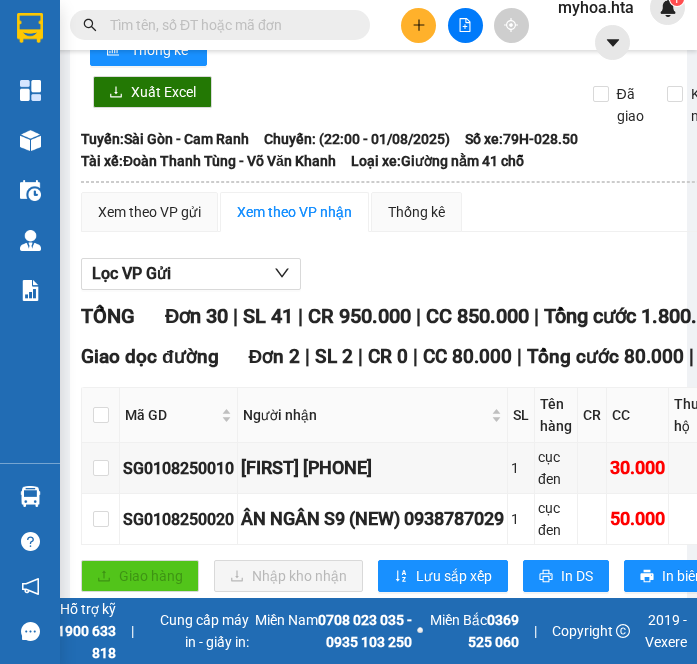 drag, startPoint x: 344, startPoint y: 90, endPoint x: 360, endPoint y: 102, distance: 20 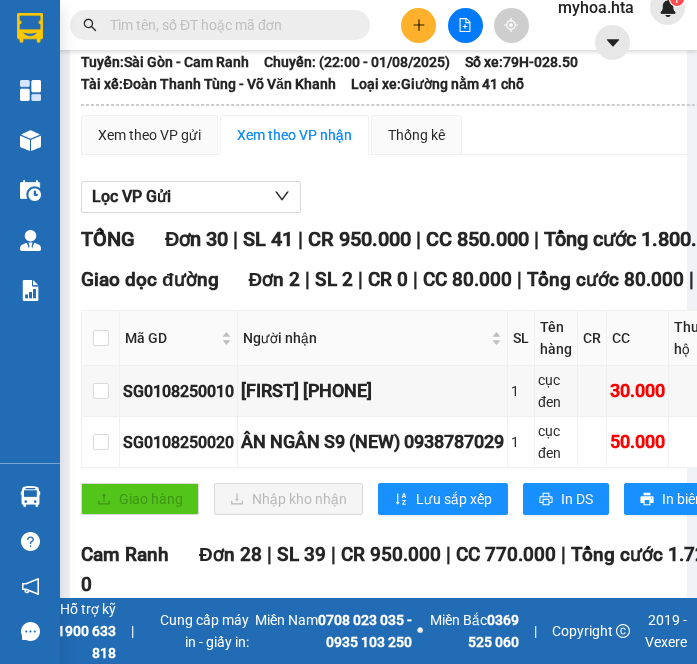 scroll, scrollTop: 0, scrollLeft: 0, axis: both 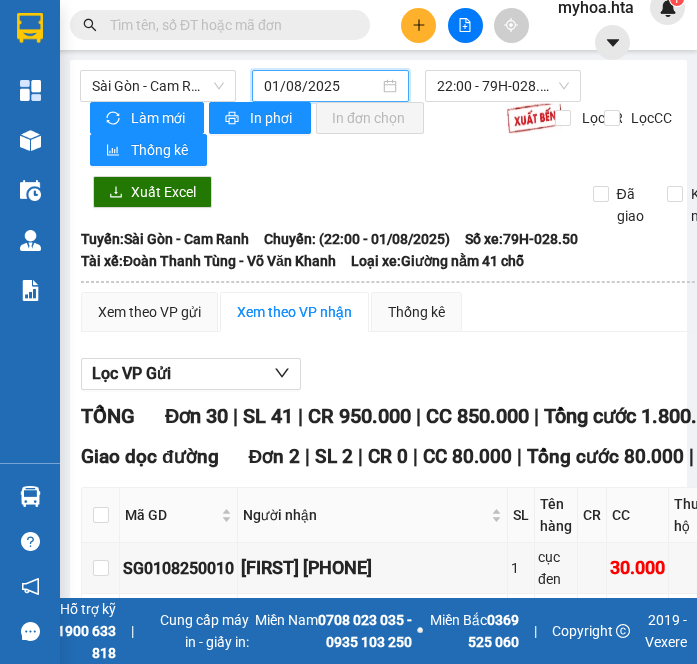 click on "01/08/2025" at bounding box center (321, 86) 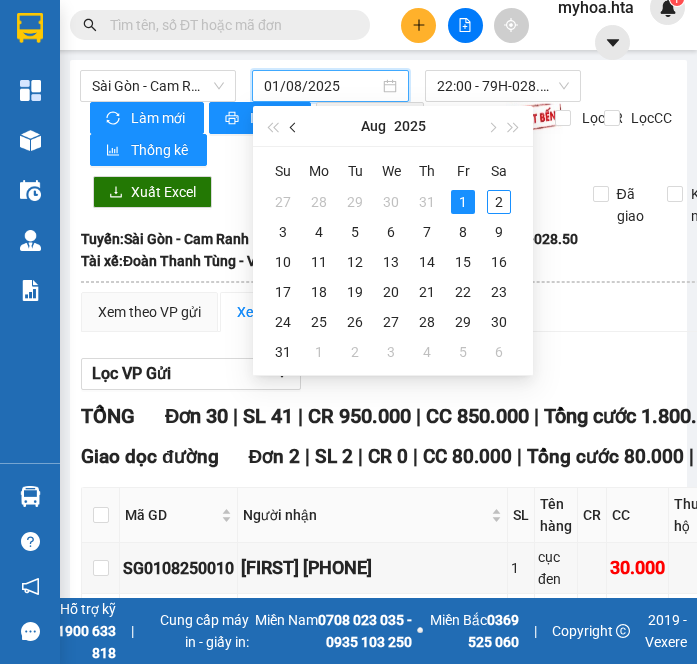 click at bounding box center (295, 128) 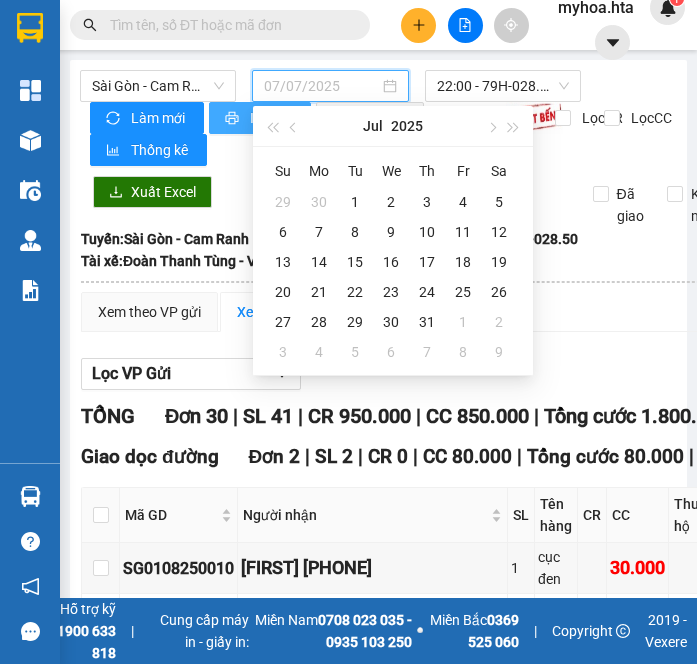 type on "01/08/2025" 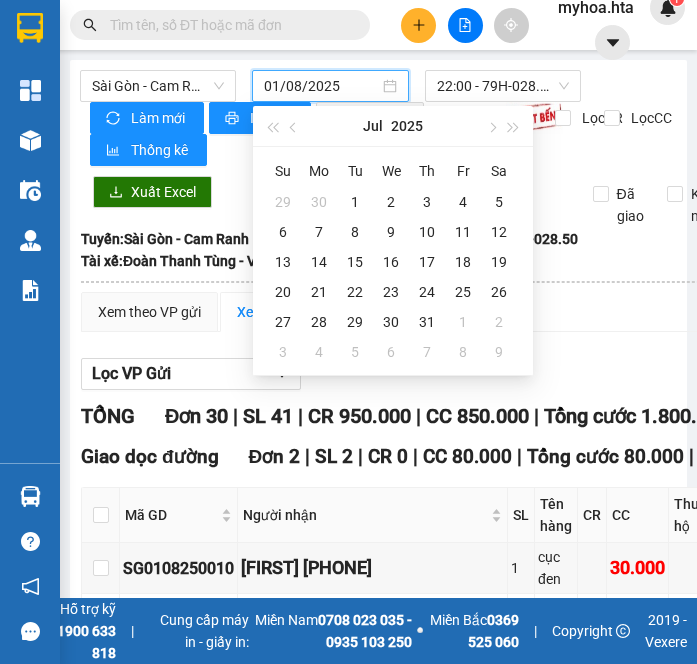 click at bounding box center [228, 25] 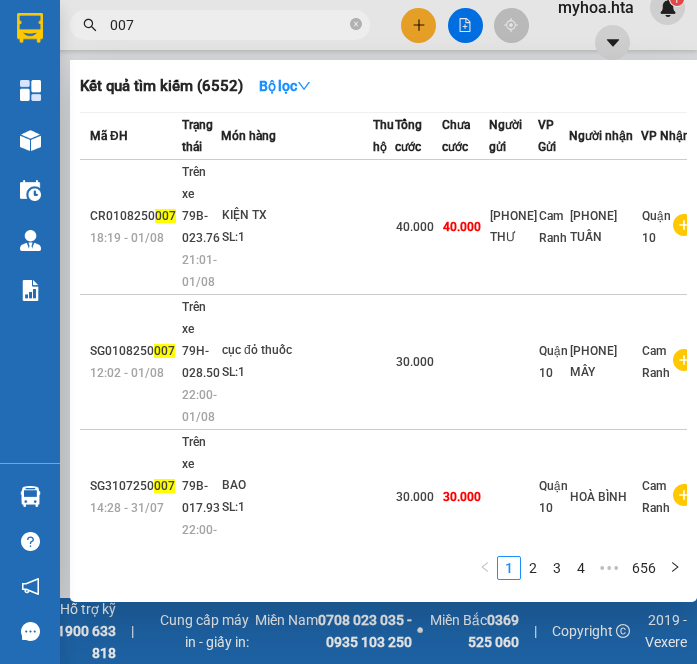 type on "007" 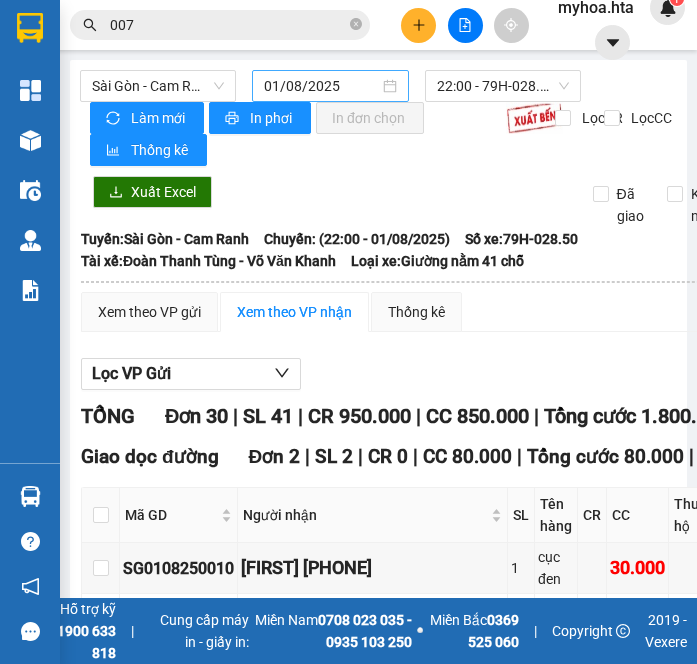 click on "01/08/2025" at bounding box center [330, 86] 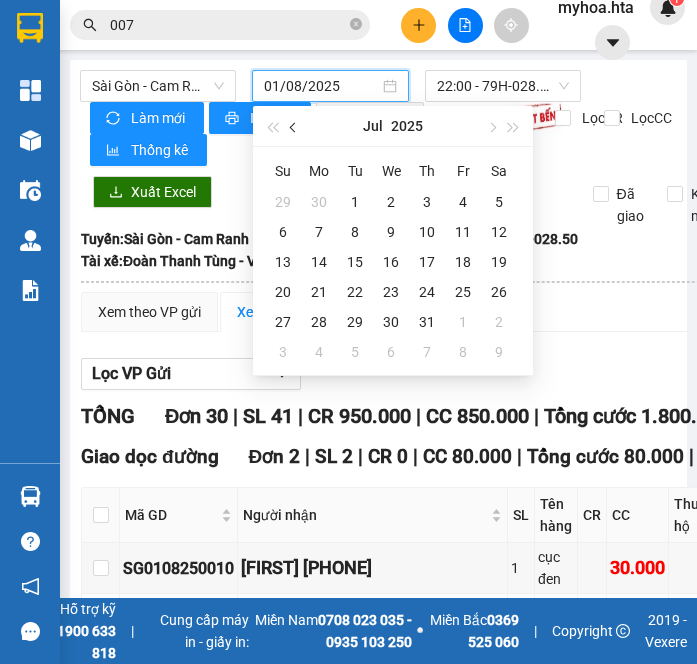 click at bounding box center [294, 126] 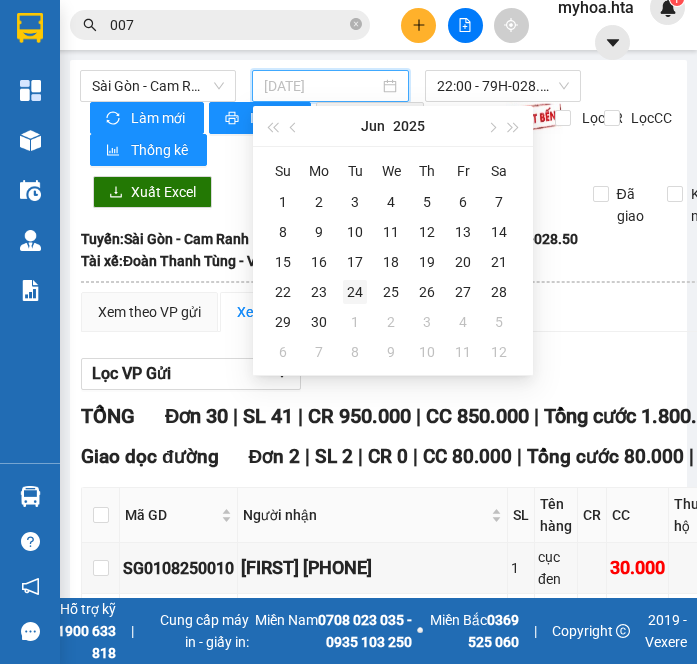 click on "24" at bounding box center (355, 292) 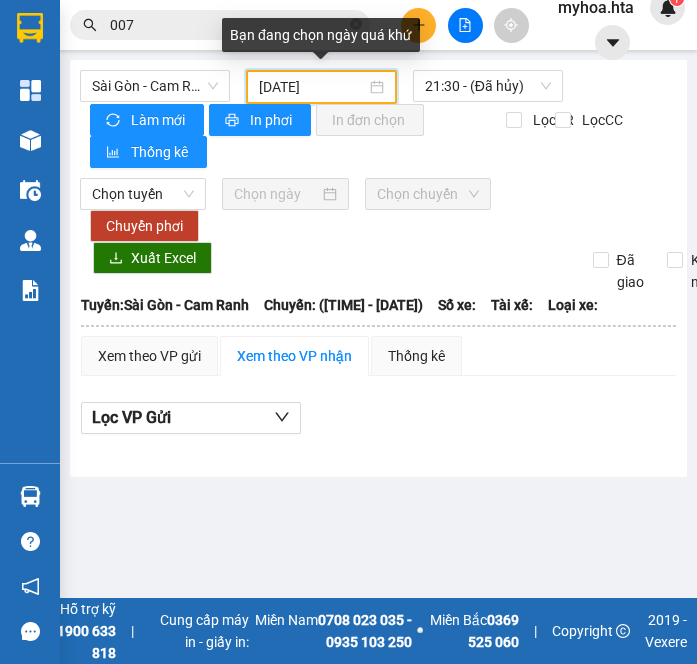 click on "[DATE]" at bounding box center [312, 87] 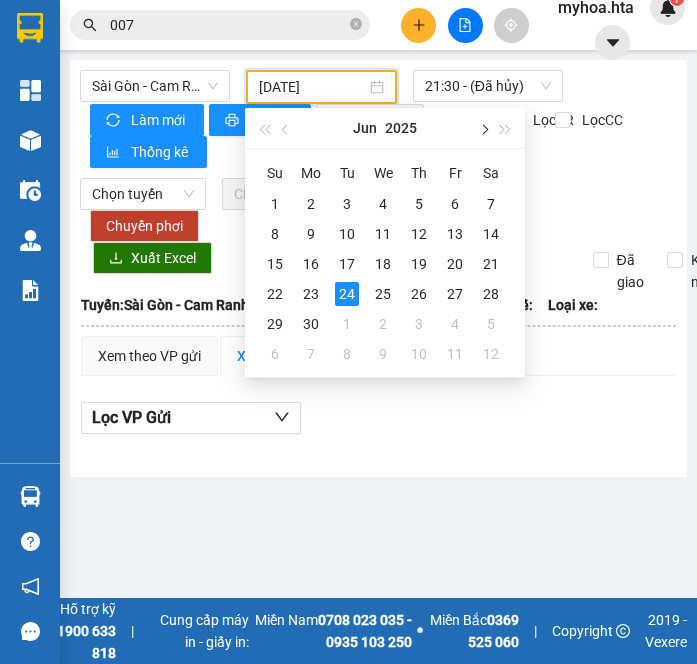 click at bounding box center (483, 130) 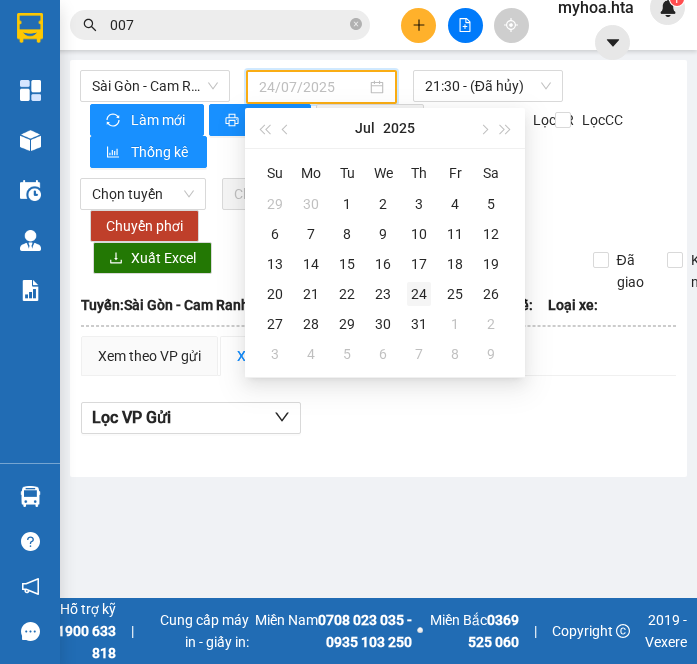 click on "24" at bounding box center (419, 294) 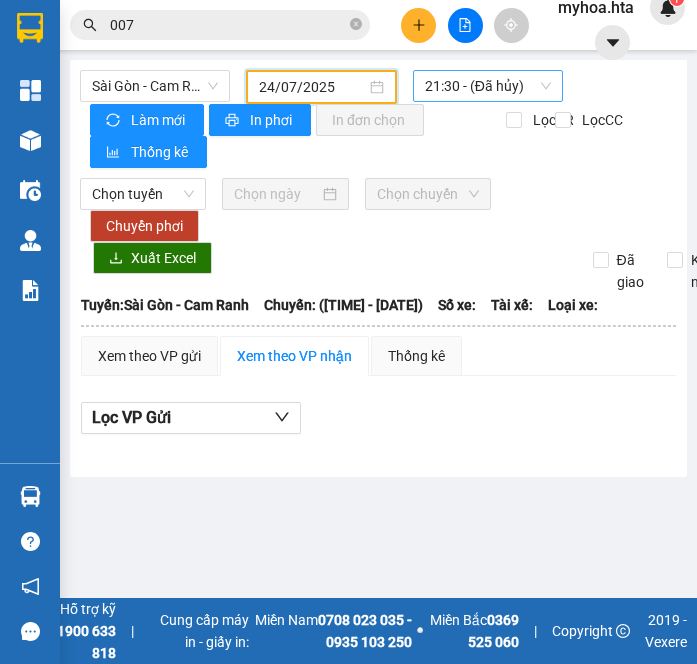 click on "21:30     - (Đã hủy)" at bounding box center (488, 86) 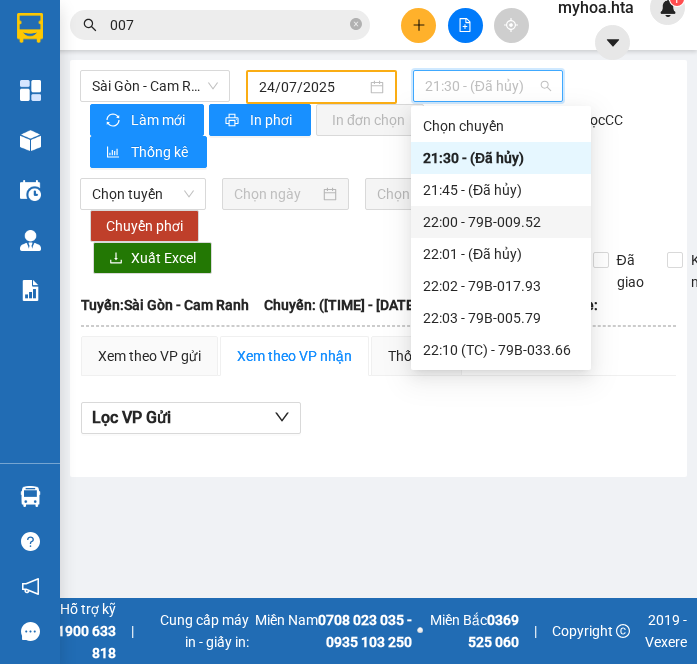 click on "[TIME]     - [PLATE]" at bounding box center (501, 222) 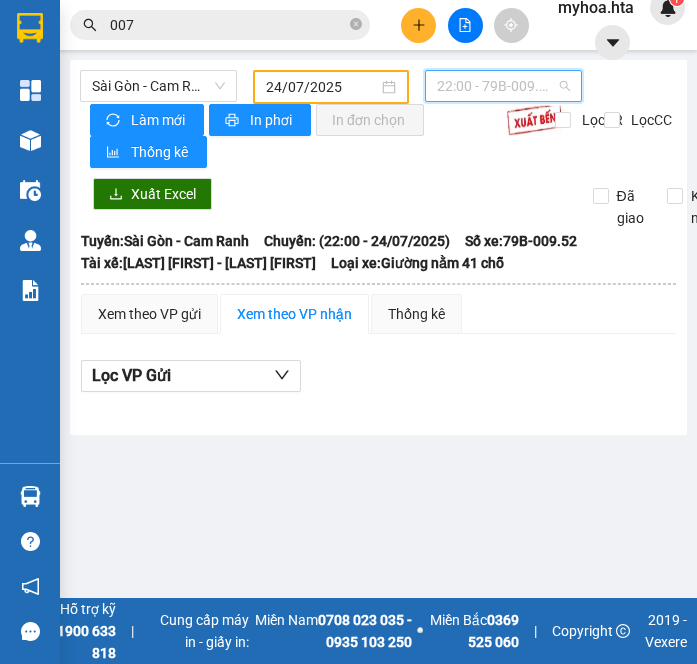 drag, startPoint x: 489, startPoint y: 90, endPoint x: 495, endPoint y: 216, distance: 126.14278 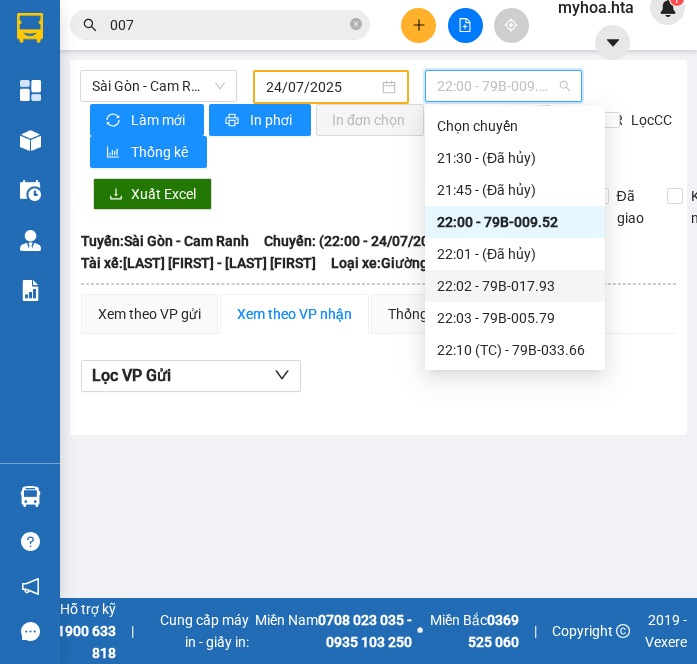 click on "22:02     - 79B-017.93" at bounding box center (515, 286) 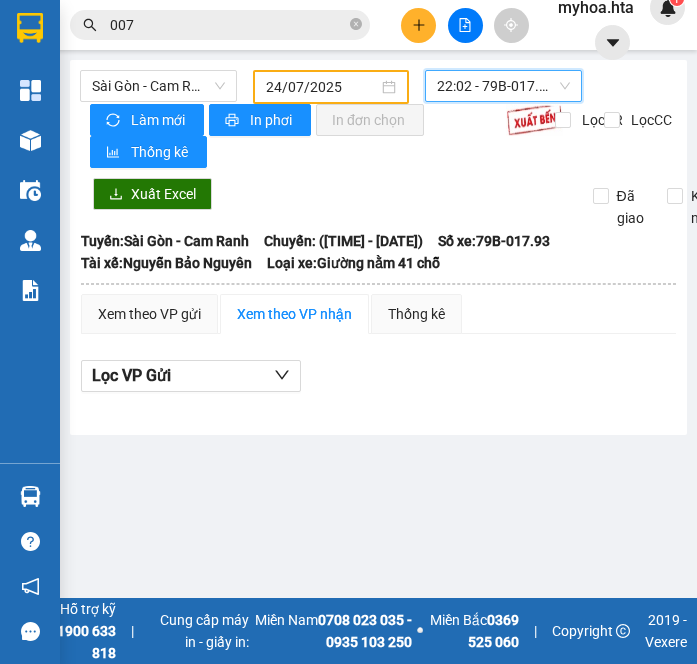 click on "22:02     - 79B-017.93" at bounding box center (503, 86) 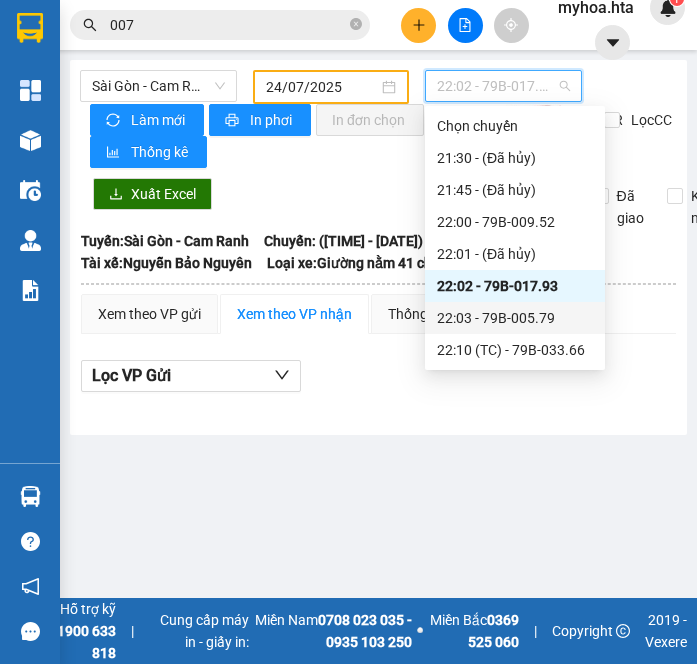 click on "22:03     - 79B-005.79" at bounding box center [515, 318] 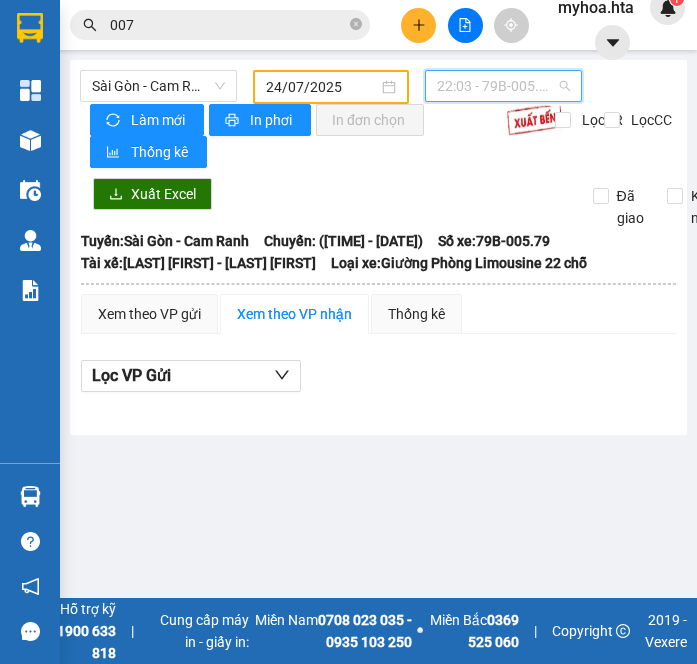click on "22:03     - 79B-005.79" at bounding box center [503, 86] 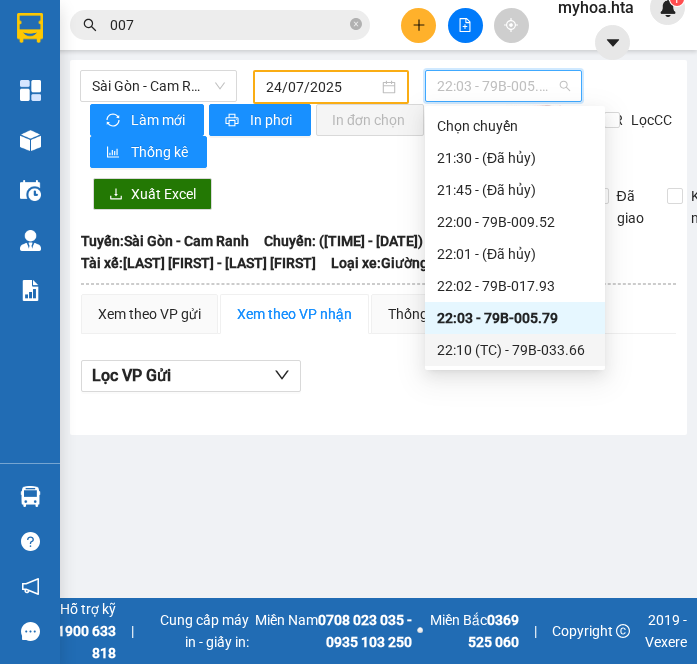 click on "22:10   (TC)   - 79B-033.66" at bounding box center (515, 350) 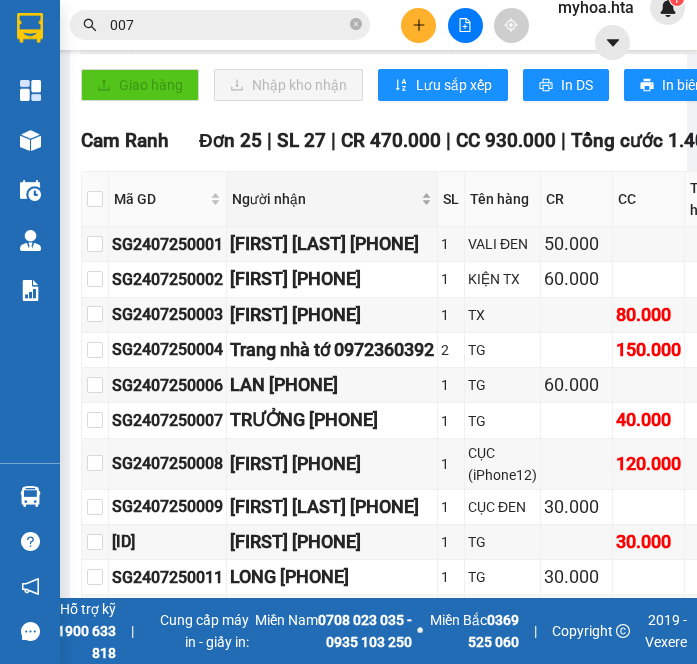 scroll, scrollTop: 600, scrollLeft: 0, axis: vertical 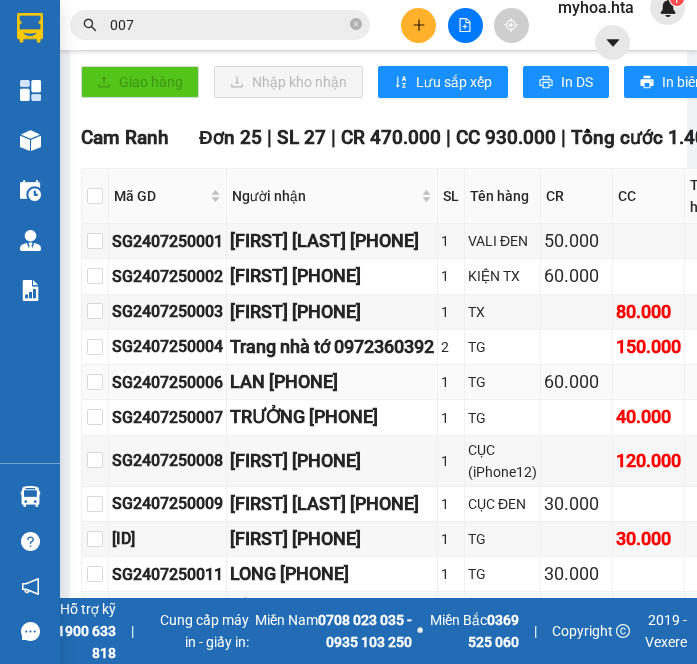 click on "1" at bounding box center (451, 382) 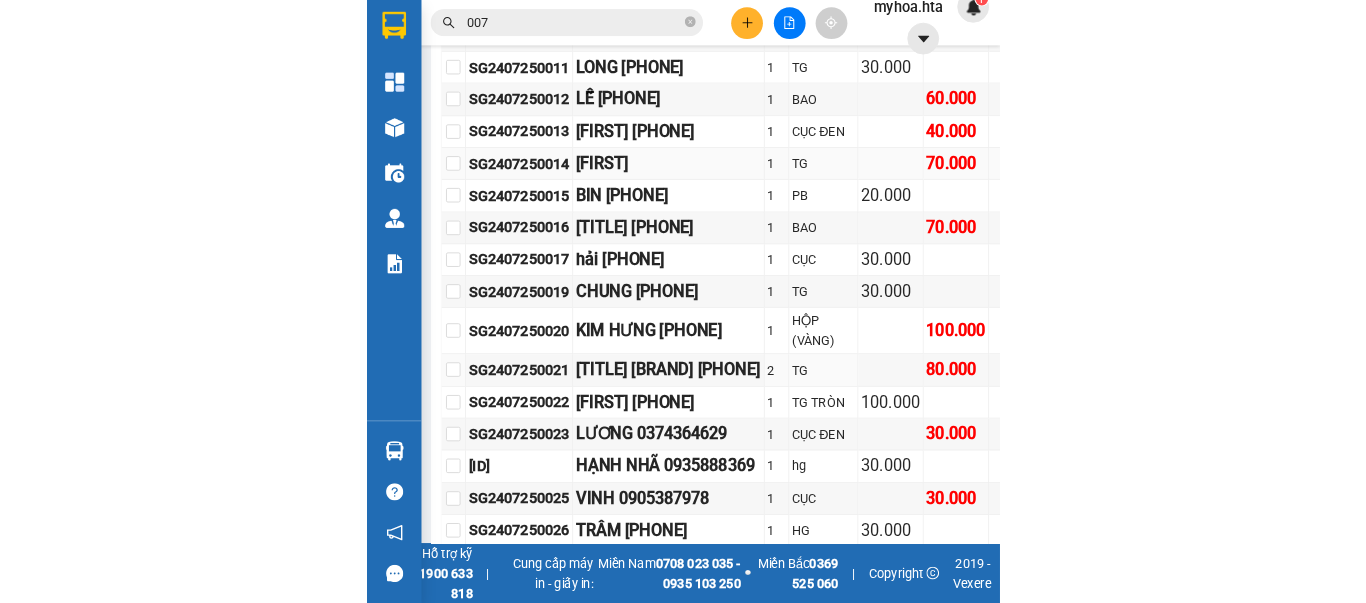scroll, scrollTop: 1200, scrollLeft: 0, axis: vertical 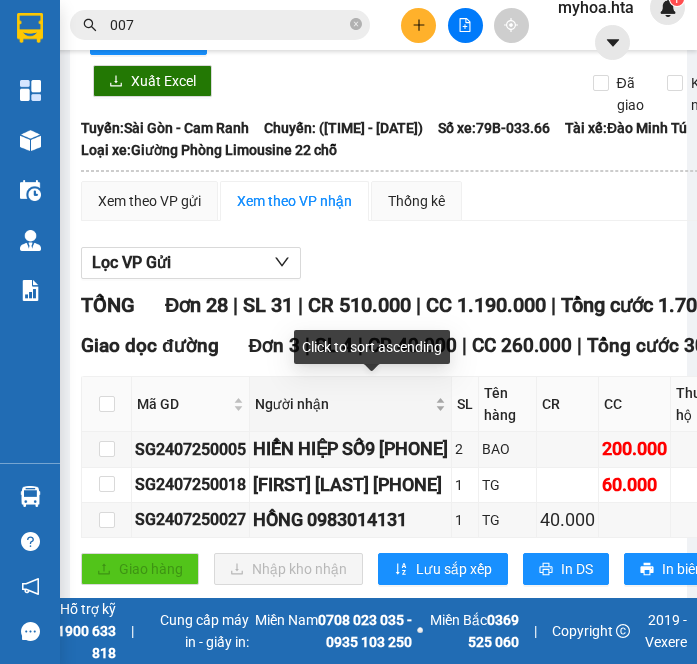 click on "Người nhận" at bounding box center [343, 404] 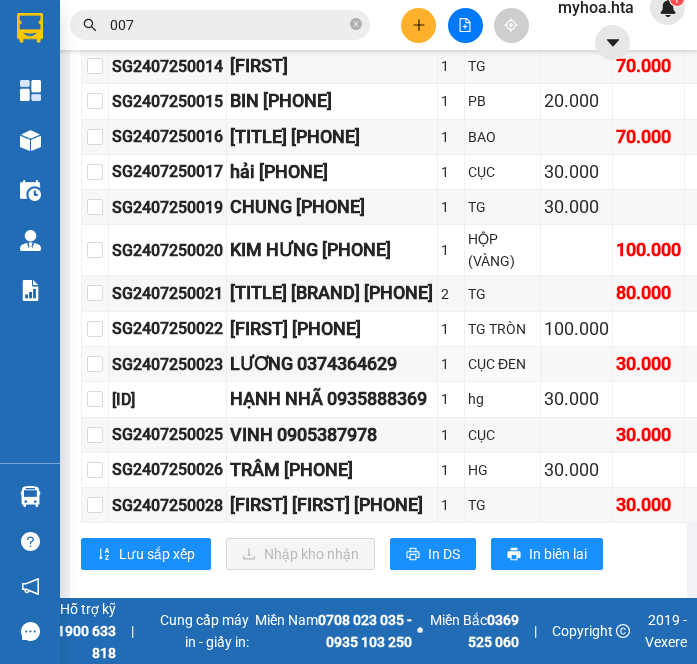 scroll, scrollTop: 1215, scrollLeft: 0, axis: vertical 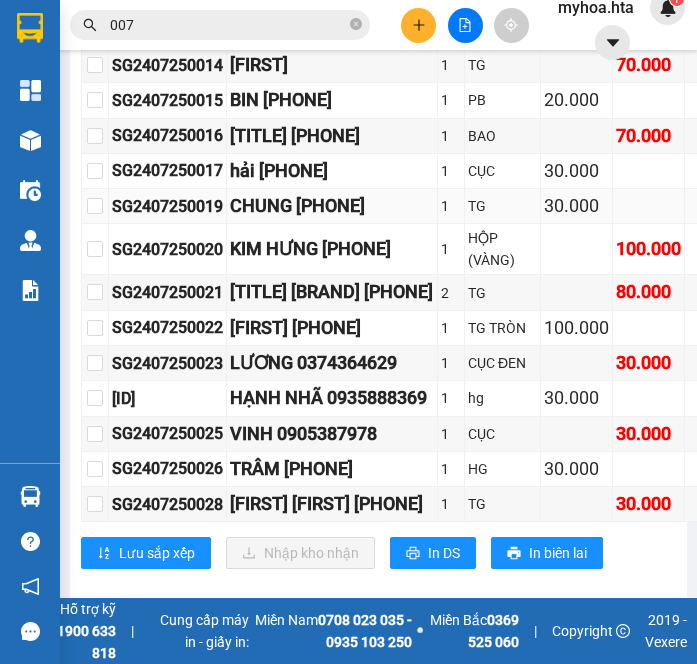 click on "CHUNG [PHONE]" at bounding box center (332, 206) 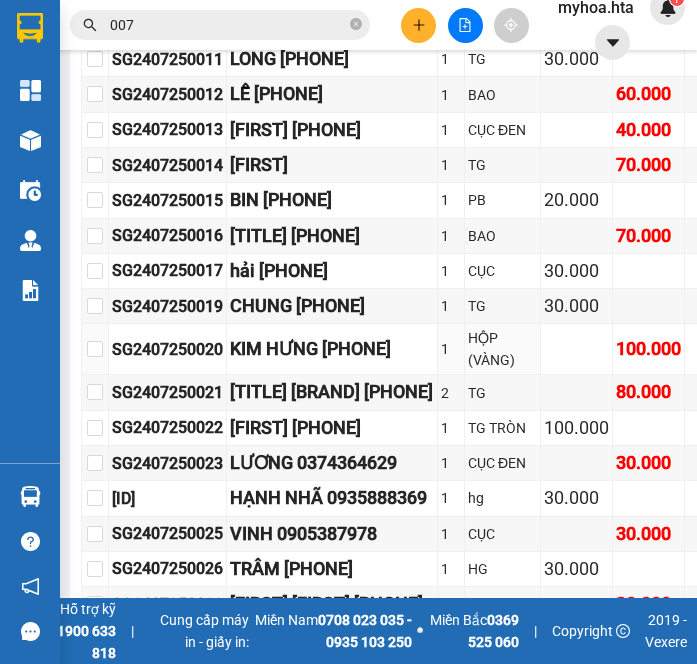 scroll, scrollTop: 1215, scrollLeft: 0, axis: vertical 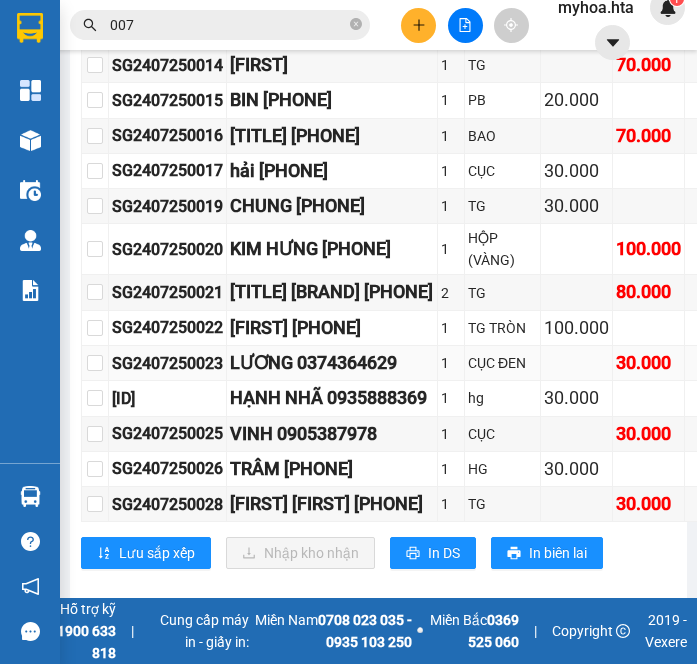 click on "LƯƠNG  0374364629" at bounding box center (332, 363) 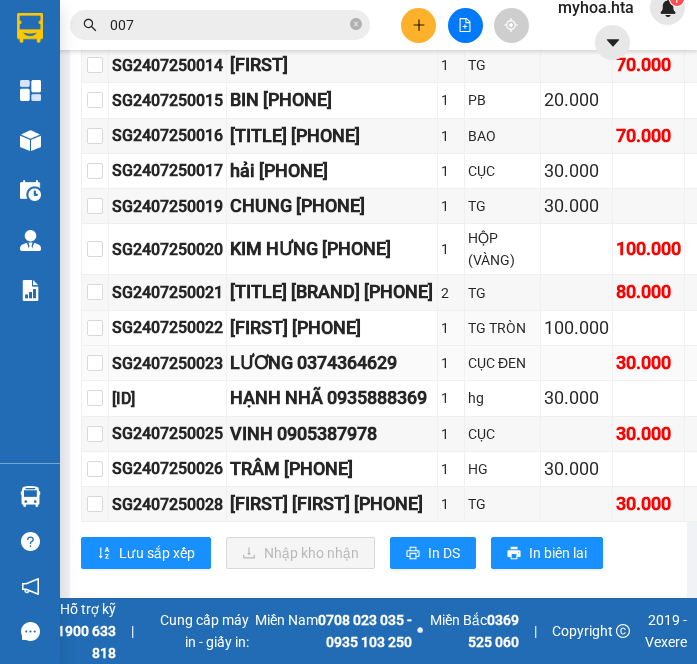 click on "CỤC ĐEN" at bounding box center [503, 363] 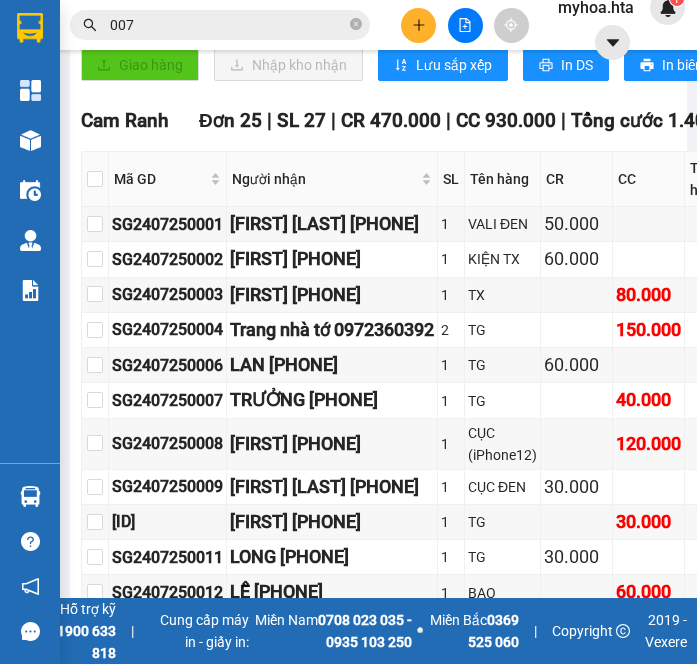 scroll, scrollTop: 544, scrollLeft: 0, axis: vertical 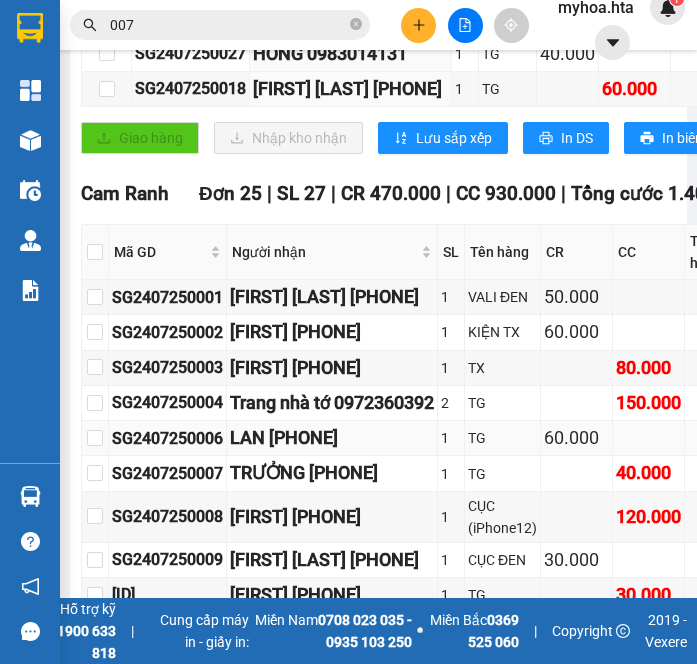 click on "LAN [PHONE]" at bounding box center [332, 438] 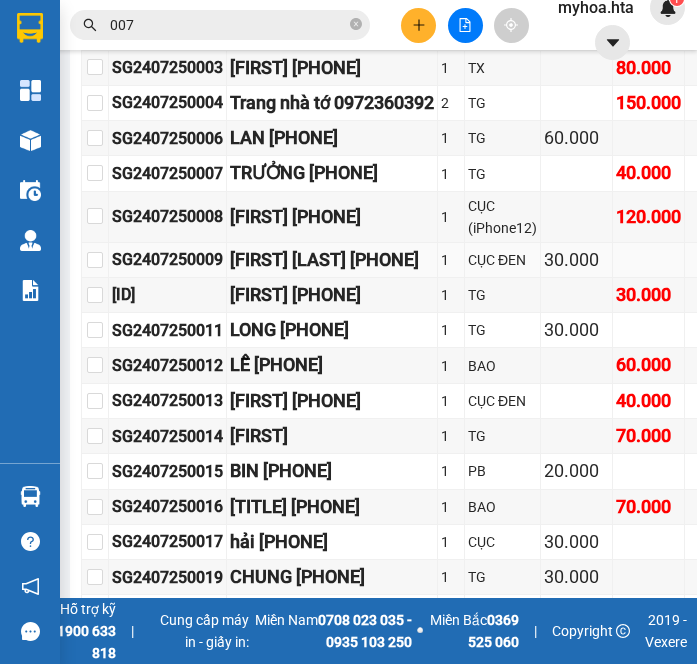 click on "[FIRST] [LAST] [PHONE]" at bounding box center (332, 260) 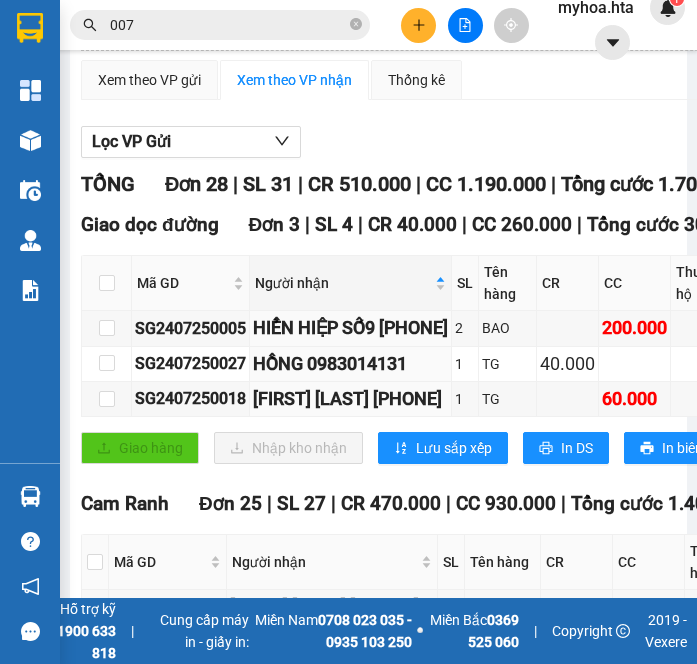 scroll, scrollTop: 0, scrollLeft: 0, axis: both 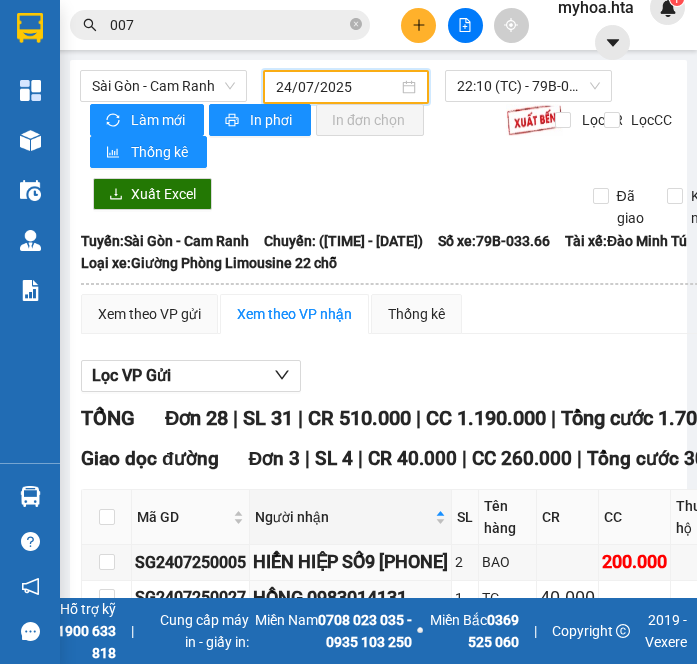 click on "24/07/2025" at bounding box center [337, 87] 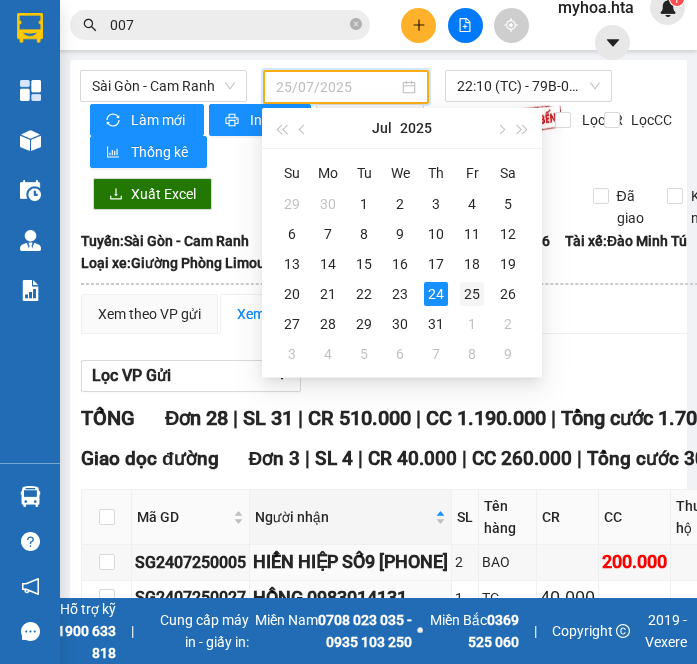 click on "25" at bounding box center [472, 294] 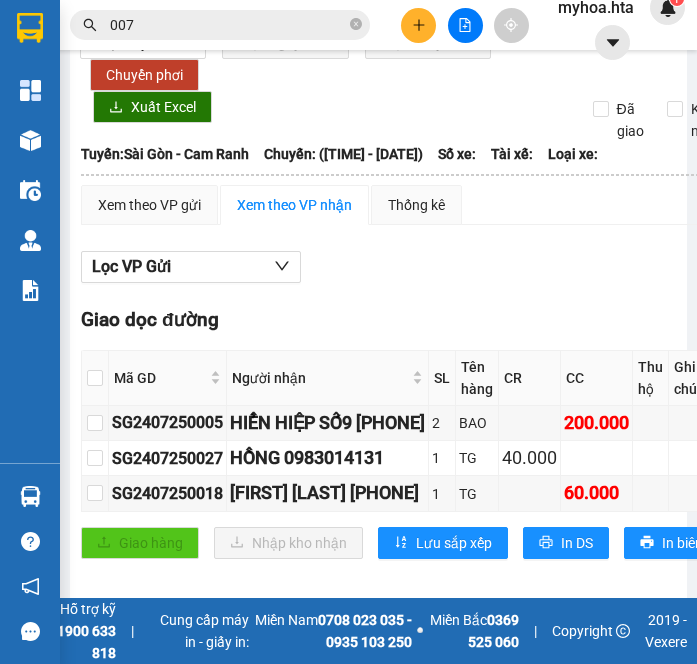 scroll, scrollTop: 163, scrollLeft: 0, axis: vertical 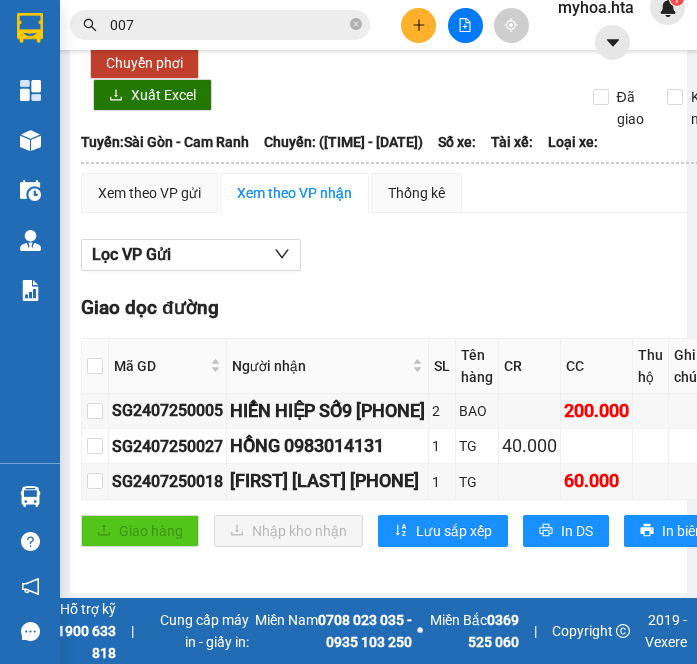 click on "Giao dọc đường" at bounding box center (420, 308) 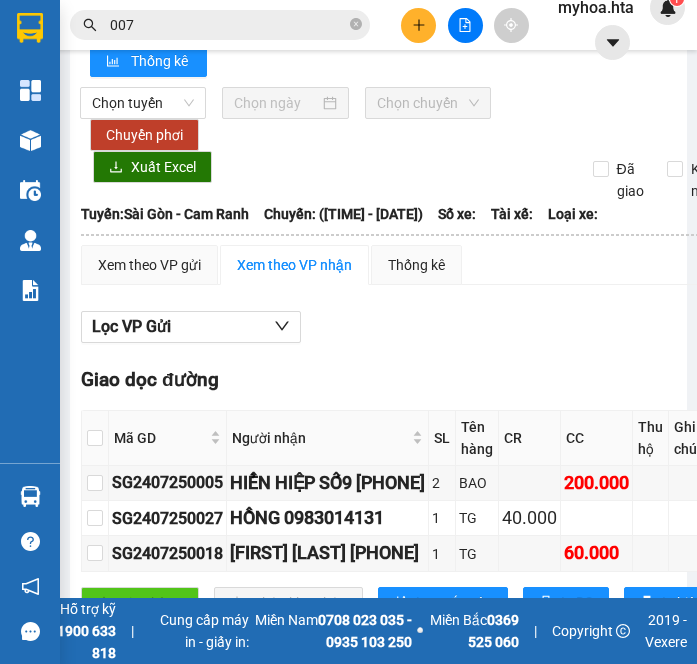 scroll, scrollTop: 0, scrollLeft: 0, axis: both 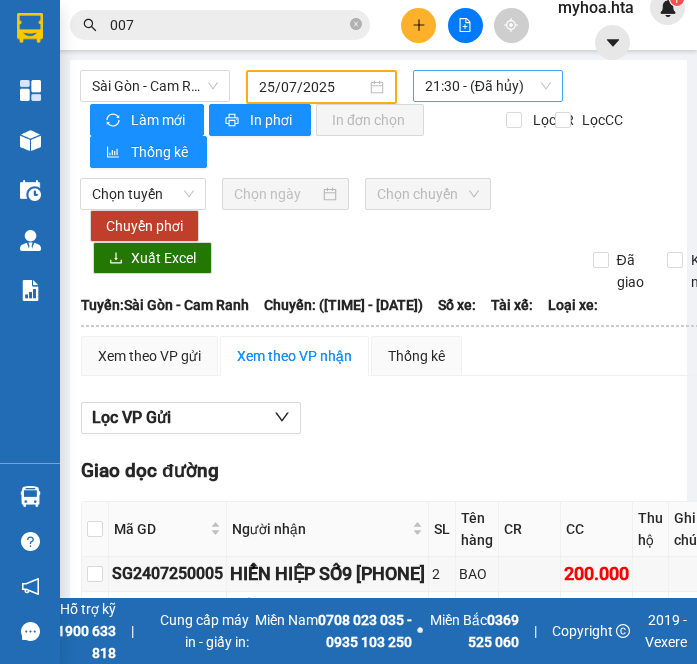 click on "21:30     - (Đã hủy)" at bounding box center (488, 86) 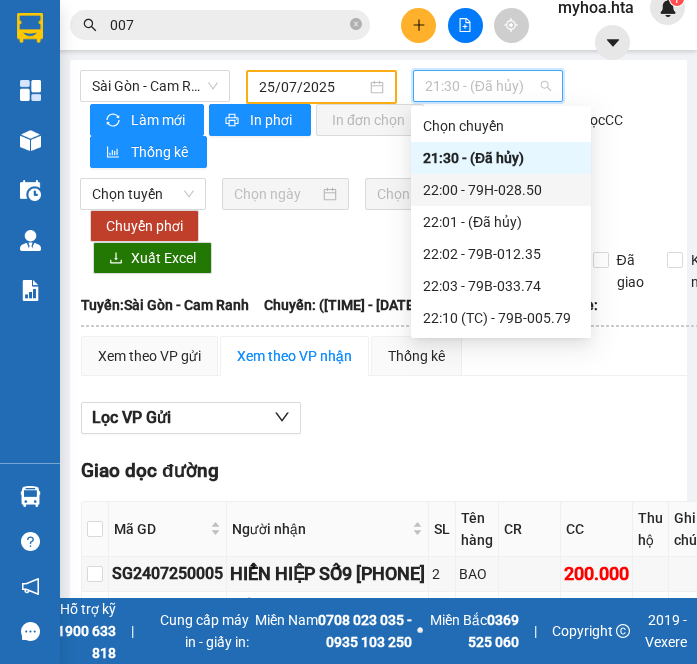 click on "22:00     - 79H-028.50" at bounding box center [501, 190] 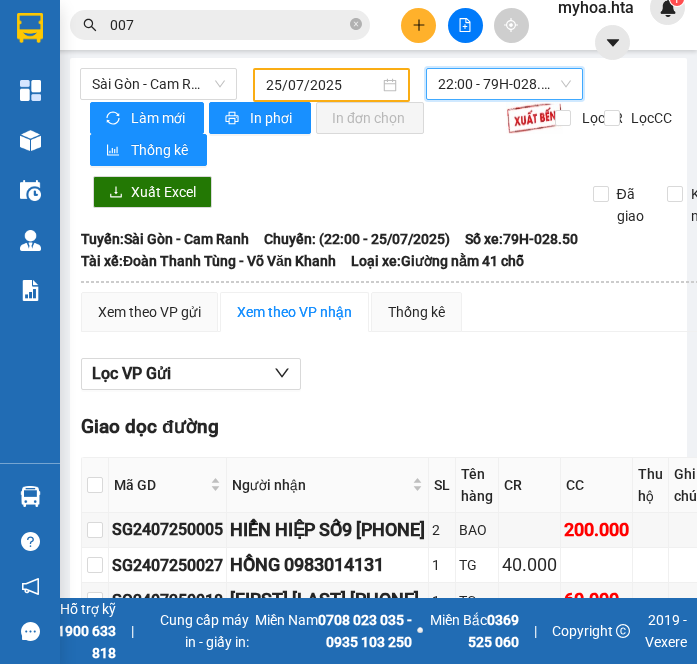 scroll, scrollTop: 0, scrollLeft: 0, axis: both 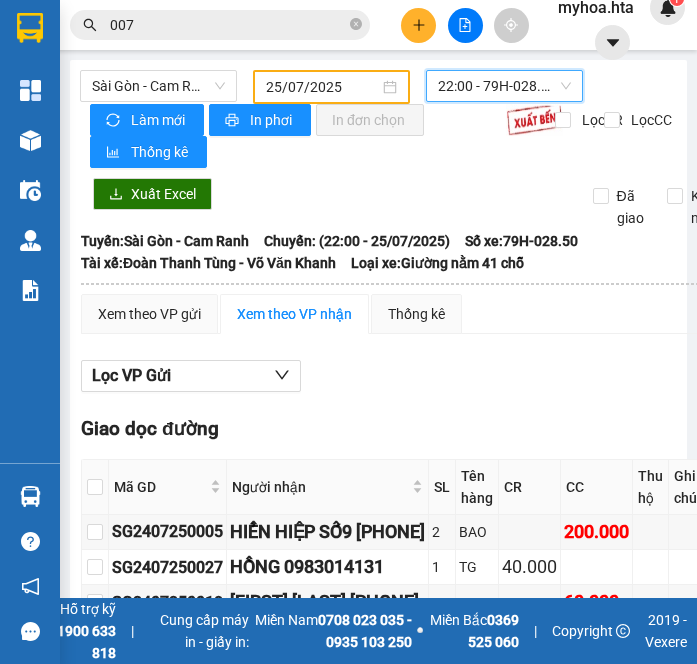 click on "22:00     - 79H-028.50" at bounding box center [504, 86] 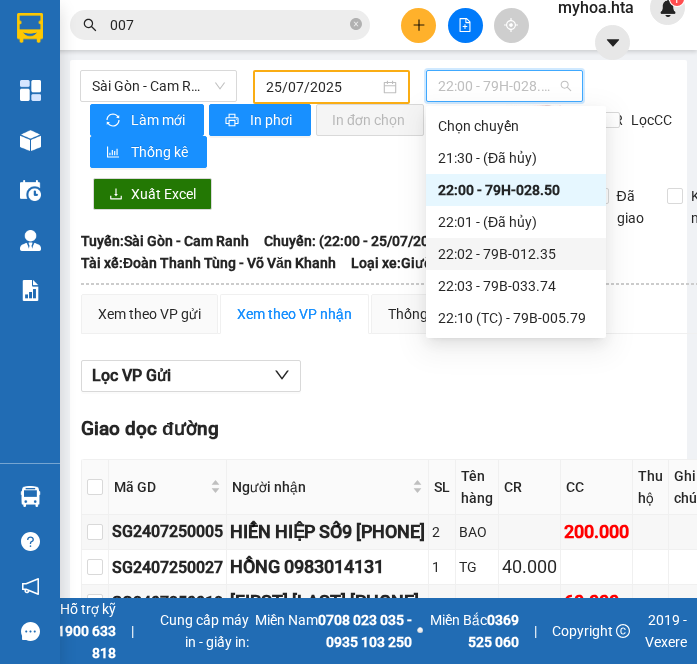 click on "22:02     - 79B-012.35" at bounding box center (516, 254) 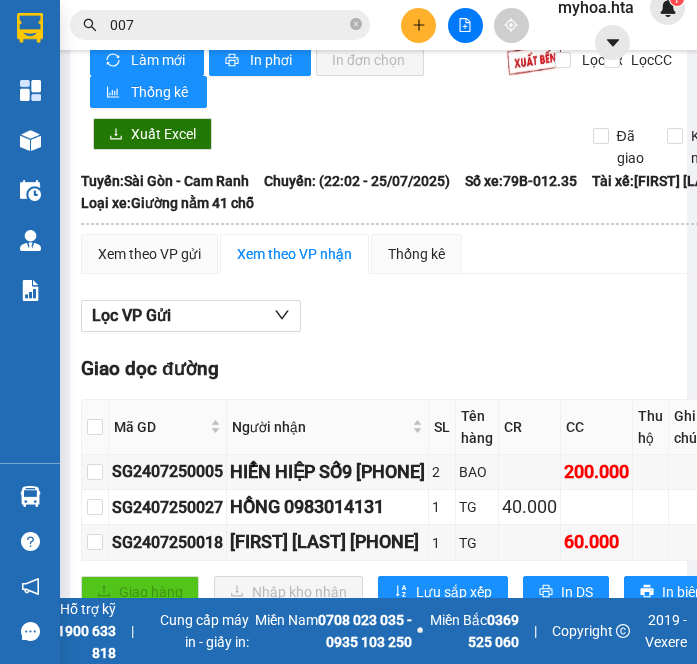 scroll, scrollTop: 0, scrollLeft: 0, axis: both 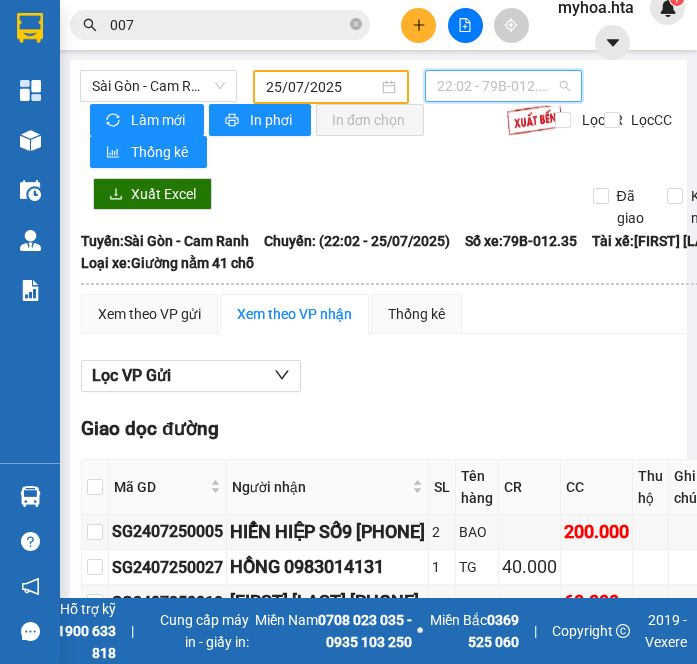 click on "22:02     - 79B-012.35" at bounding box center [503, 86] 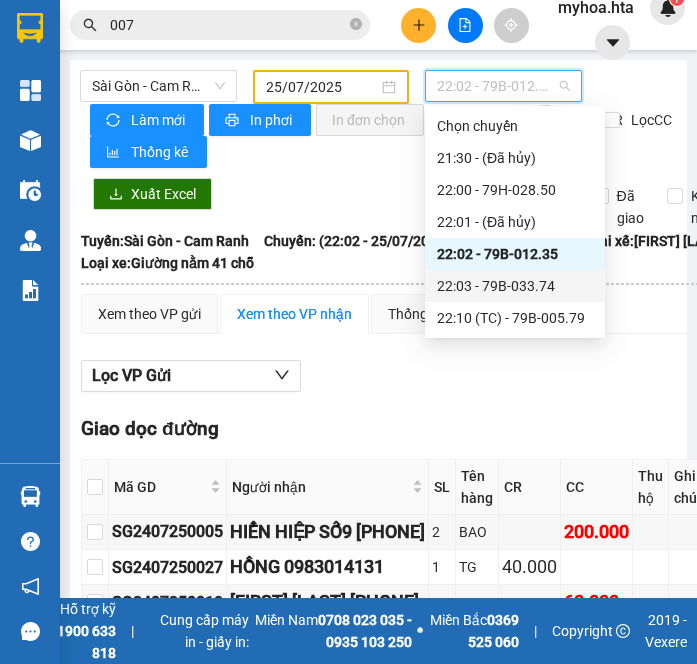 click on "22:03     - 79B-033.74" at bounding box center [515, 286] 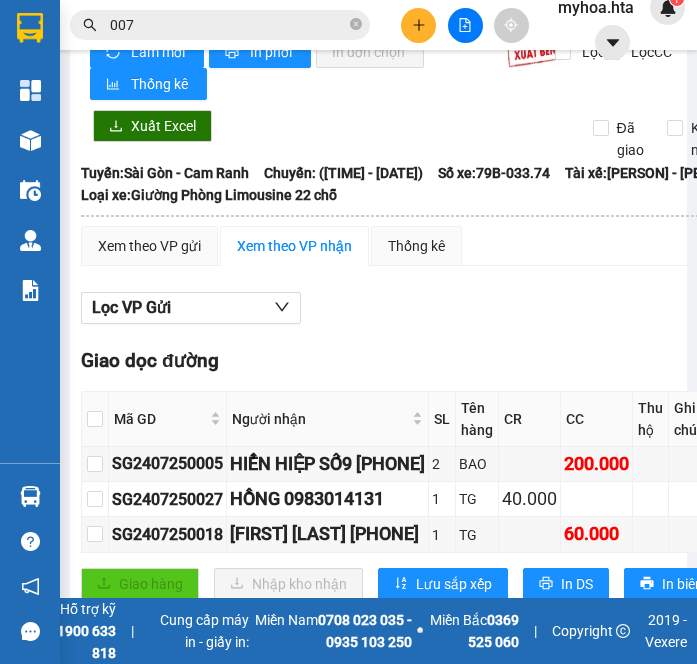scroll, scrollTop: 121, scrollLeft: 0, axis: vertical 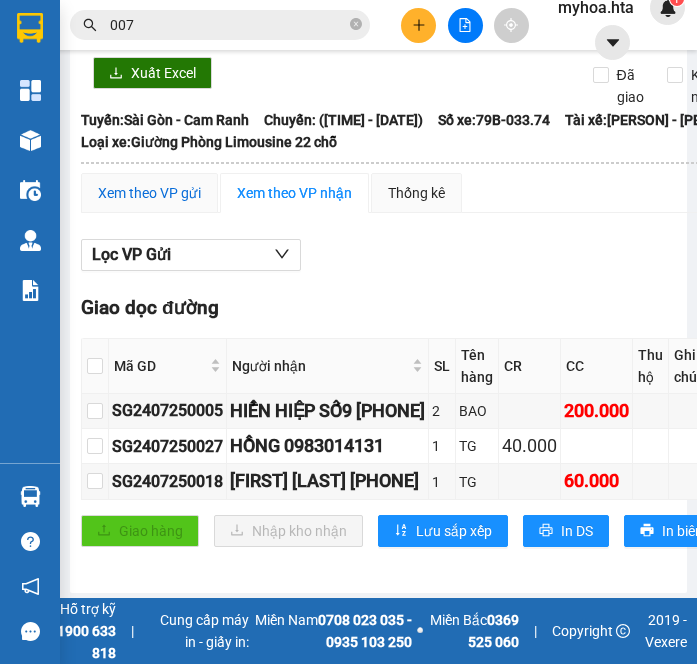 click on "Xem theo VP gửi" at bounding box center (149, 193) 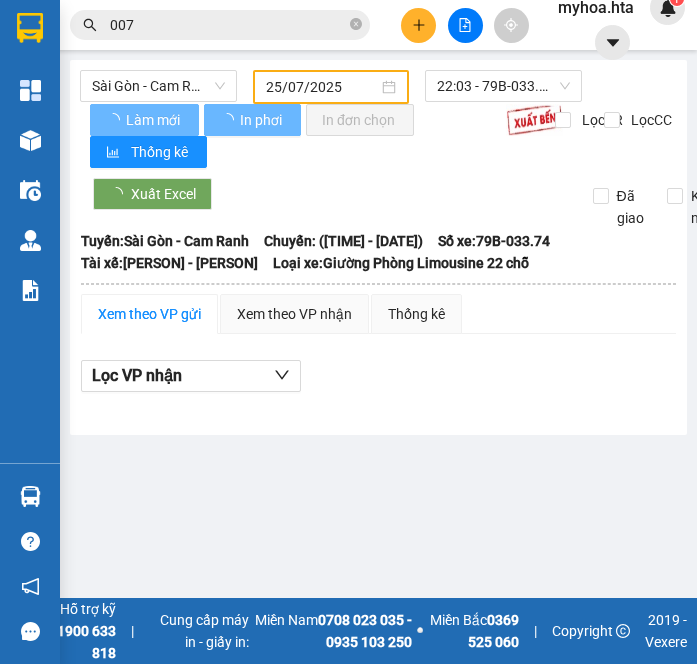 scroll, scrollTop: 0, scrollLeft: 0, axis: both 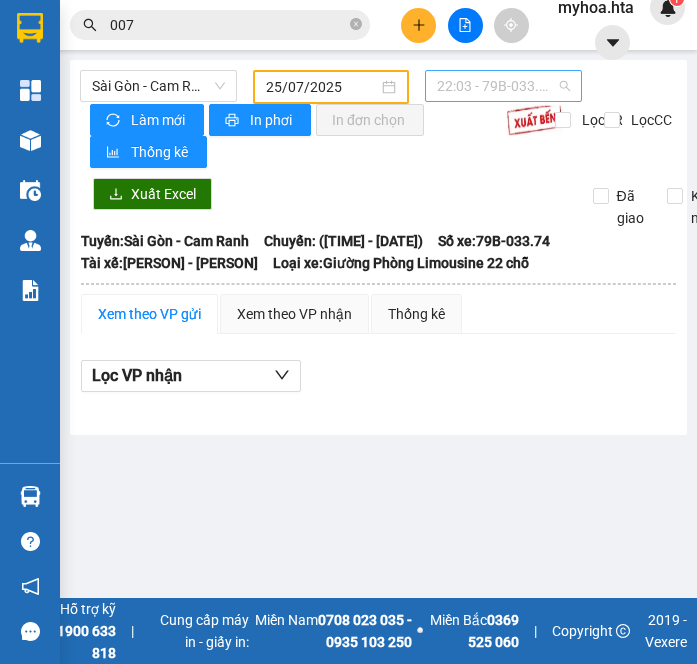 click on "22:03     - 79B-033.74" at bounding box center (503, 86) 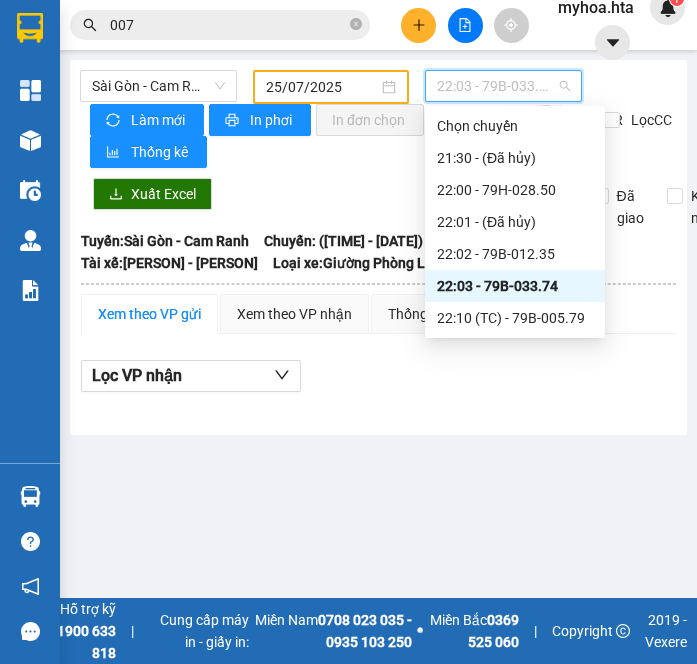 click on "22:03     - 79B-033.74" at bounding box center (515, 286) 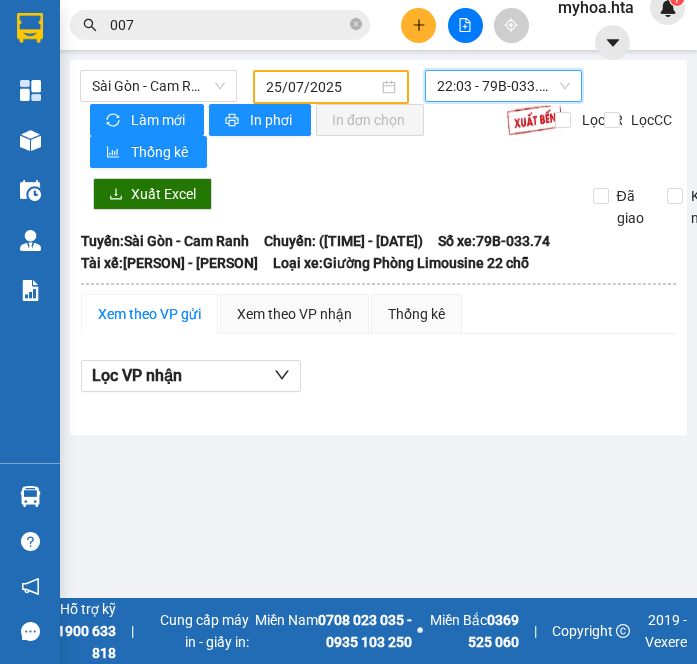 click on "22:03     - 79B-033.74" at bounding box center (503, 86) 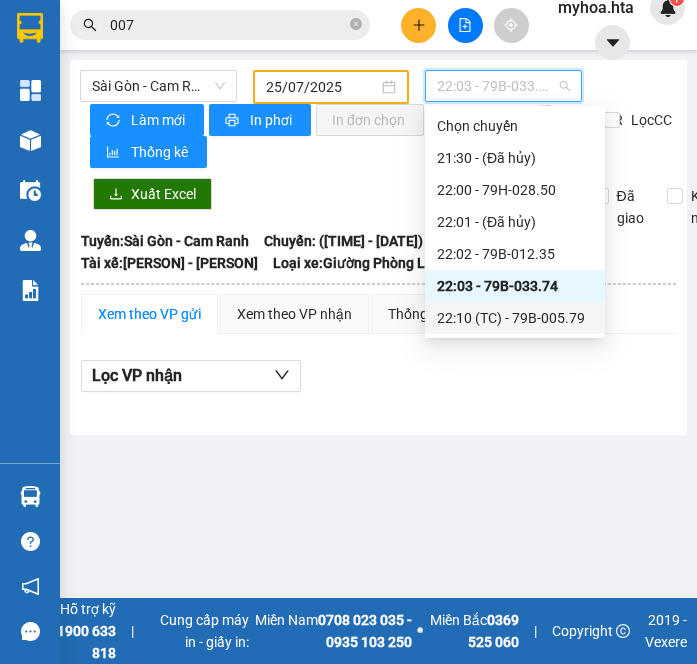 click on "22:10   (TC)   - 79B-005.79" at bounding box center [515, 318] 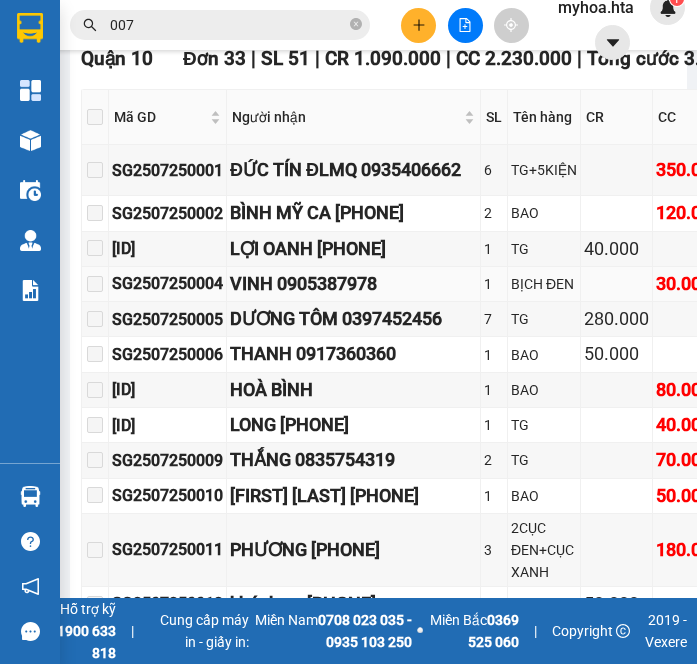 scroll, scrollTop: 500, scrollLeft: 0, axis: vertical 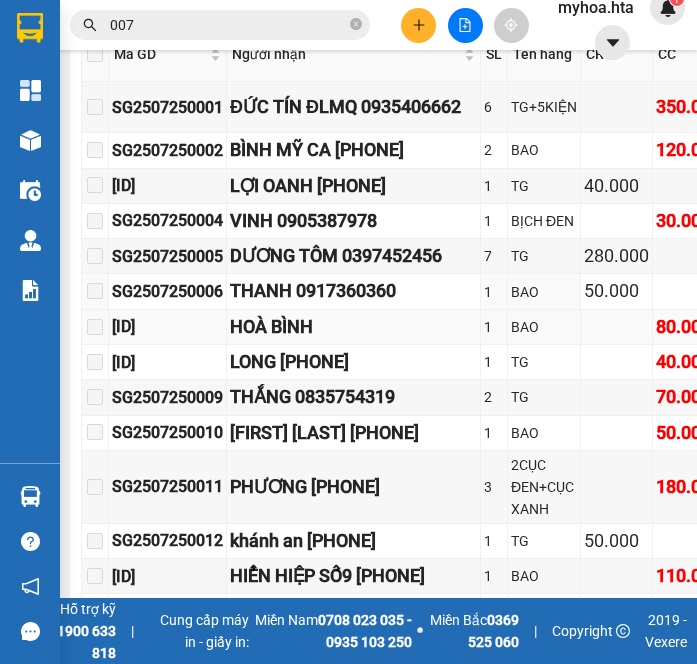 click on "HOÀ BÌNH" at bounding box center [353, 327] 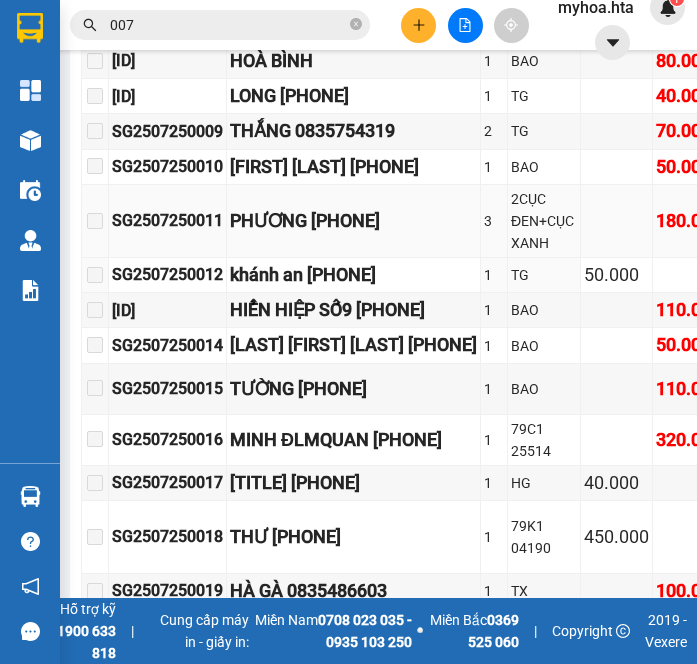 scroll, scrollTop: 763, scrollLeft: 0, axis: vertical 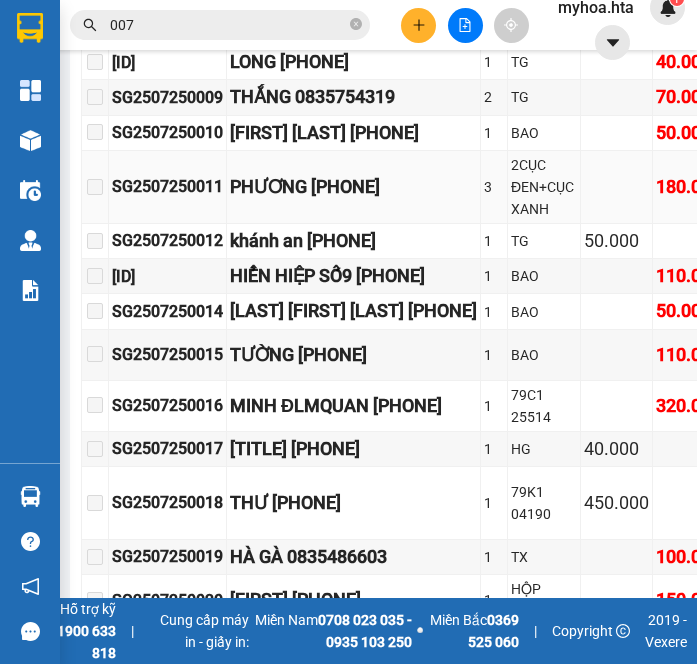 click on "PHƯƠNG  [PHONE]" at bounding box center [354, 187] 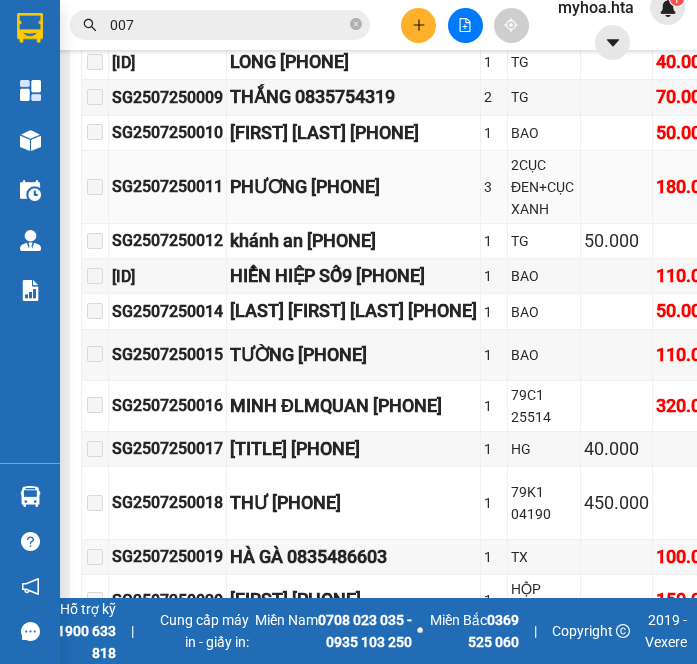 drag, startPoint x: 450, startPoint y: 192, endPoint x: 431, endPoint y: 190, distance: 19.104973 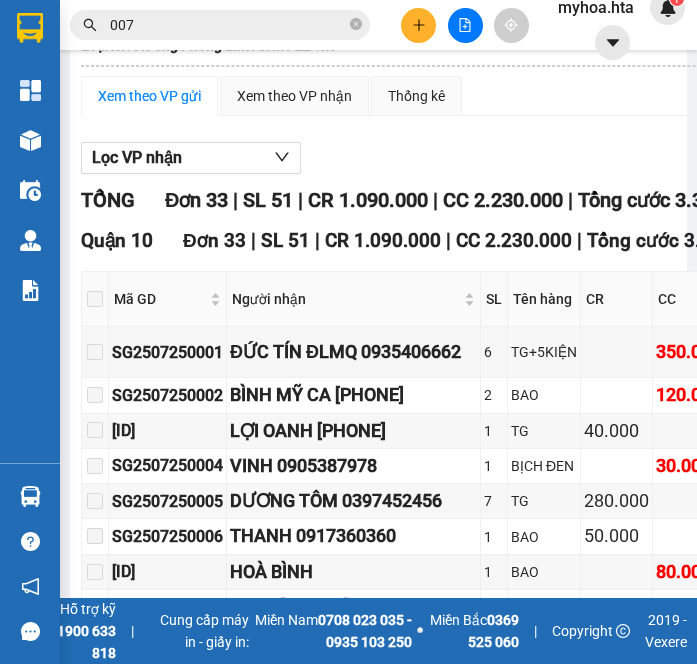 scroll, scrollTop: 0, scrollLeft: 0, axis: both 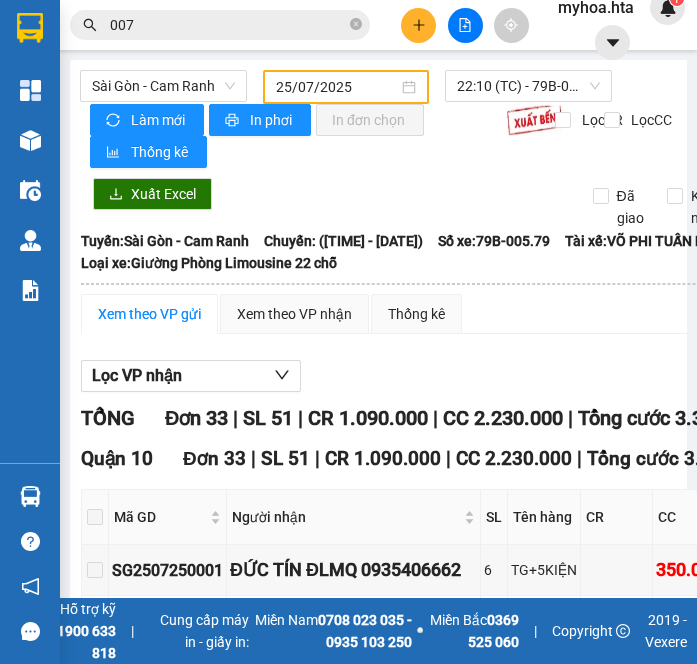drag, startPoint x: 322, startPoint y: 82, endPoint x: 348, endPoint y: 103, distance: 33.42155 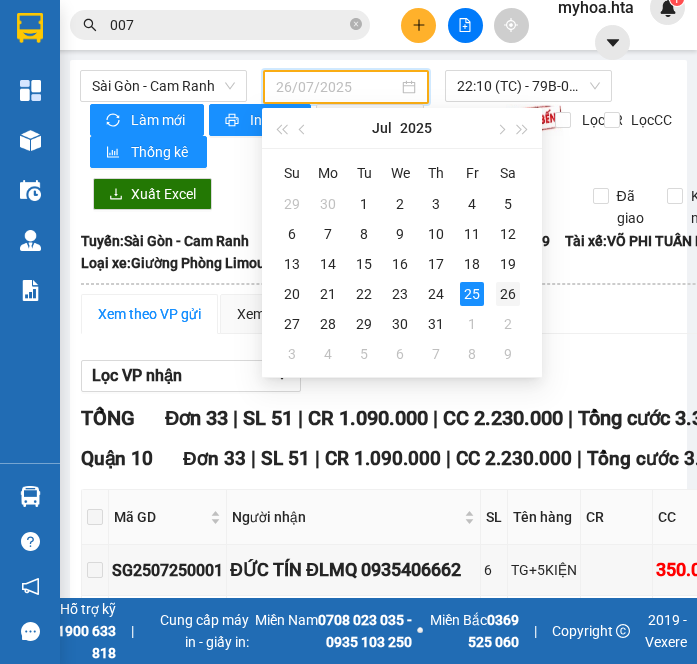 click on "26" at bounding box center [508, 294] 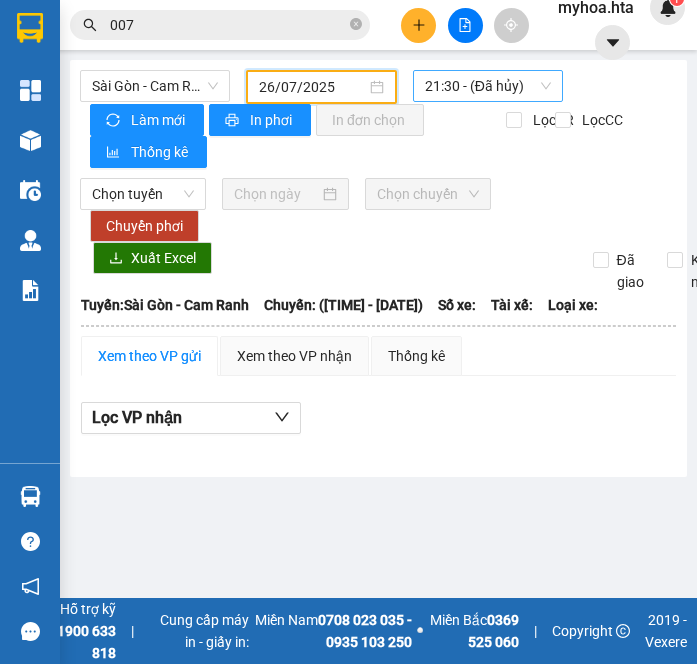 click on "21:30     - (Đã hủy)" at bounding box center (488, 86) 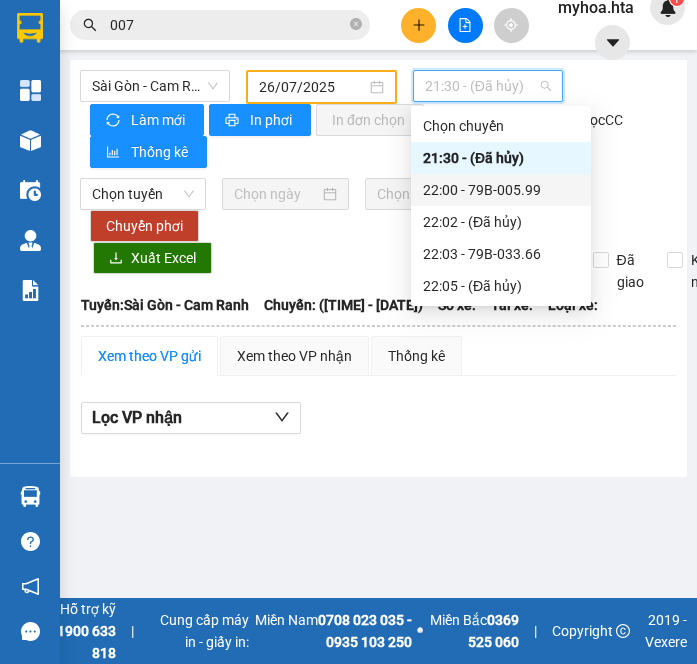 click on "22:00     - 79B-005.99" at bounding box center [501, 190] 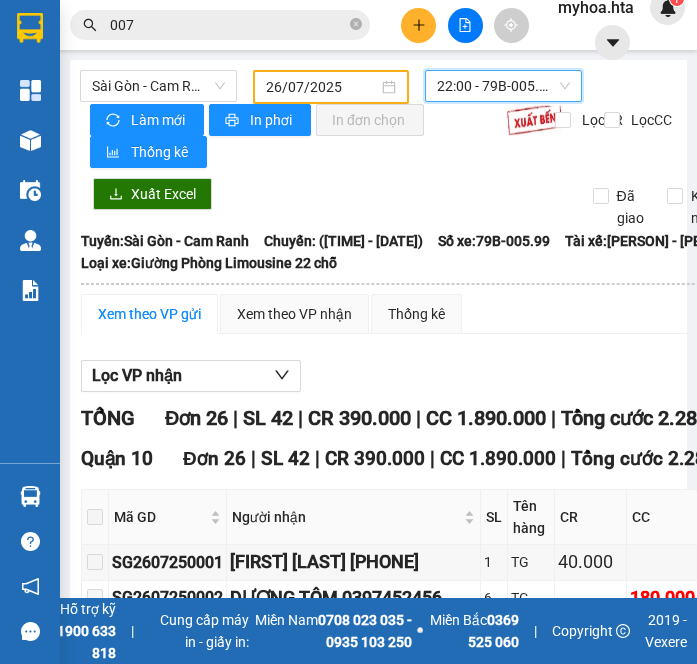 click on "Xem theo VP gửi Xem theo VP nhận Thống kê Lọc VP nhận TỔNG Đơn | SL | CR | CC | Tổng cước | TH | Quận 10 Đơn | SL | CR | CC | Tổng cước | TH | Mã GD Người nhận SL Tên hàng CR CC Thu hộ Ghi chú ĐC Giao Ký nhận SG[ID] [FIRST] [LAST] [PHONE] 1 TG [PRICE] SG[ID] [FIRST] [LAST] [PHONE] 6 TG [PRICE] SG[ID] [FIRST] [PHONE] 1 CỤC XÁM [PRICE] SG[ID] [FIRST] [PHONE] 2 XÔ [PRICE] SG[ID] [FIRST] [LAST] [PHONE] 1 HG [PRICE] SG[ID] [FIRST] [LAST] [PHONE] 1 TX [PRICE] SG[ID] [FIRST] [LAST] [PHONE] 1 TX [PRICE] SG[ID] [FIRST] 2 NỆM [PRICE] SG[ID] [FIRST] [LAST] [PHONE] 4 TG [PRICE] SG[ID] [FIRST] [PHONE] 2 TG [PRICE] SG[ID] [FIRST] [PHONE] 1 TG [PRICE] SG[ID] [FIRST] [LAST] [PHONE] 3 TG [PRICE] SG[ID] [FIRST] [LAST] [PHONE] 1 HG [PRICE] SG[ID] [ID] [PRICE] [ID]" at bounding box center [453, 945] 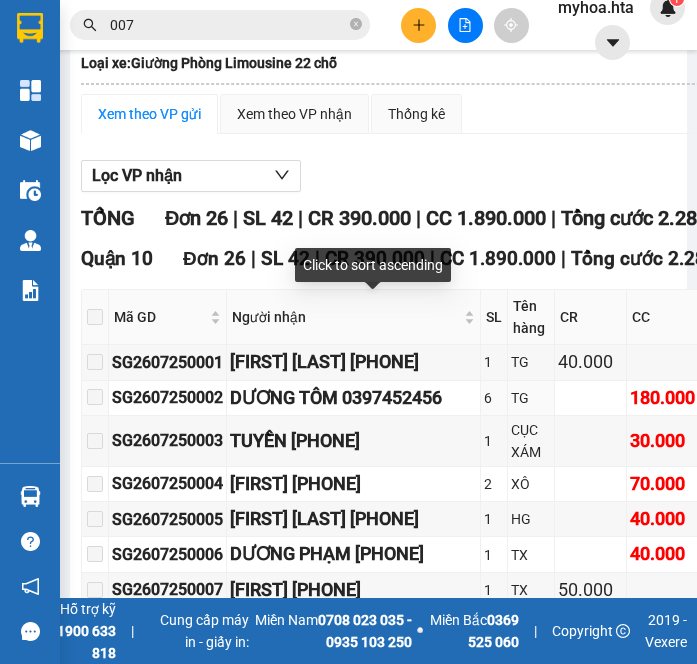 scroll, scrollTop: 500, scrollLeft: 0, axis: vertical 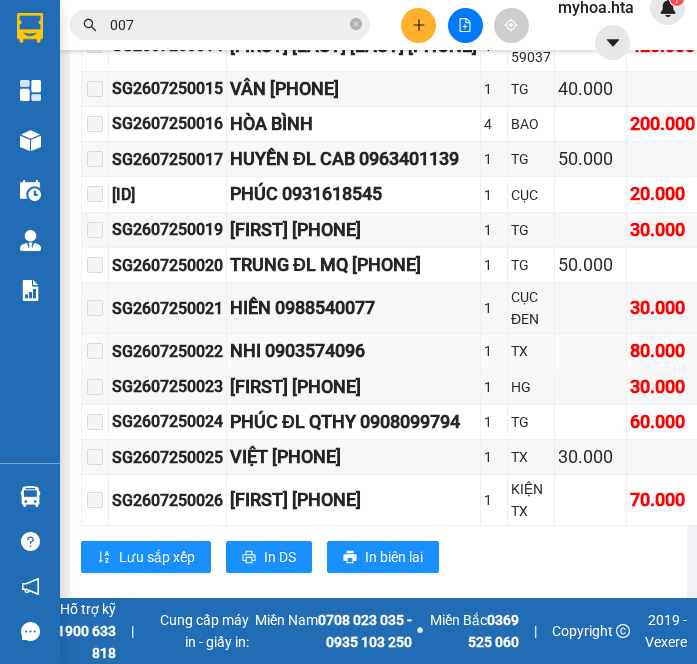 click on "NHI 0903574096" at bounding box center (353, 351) 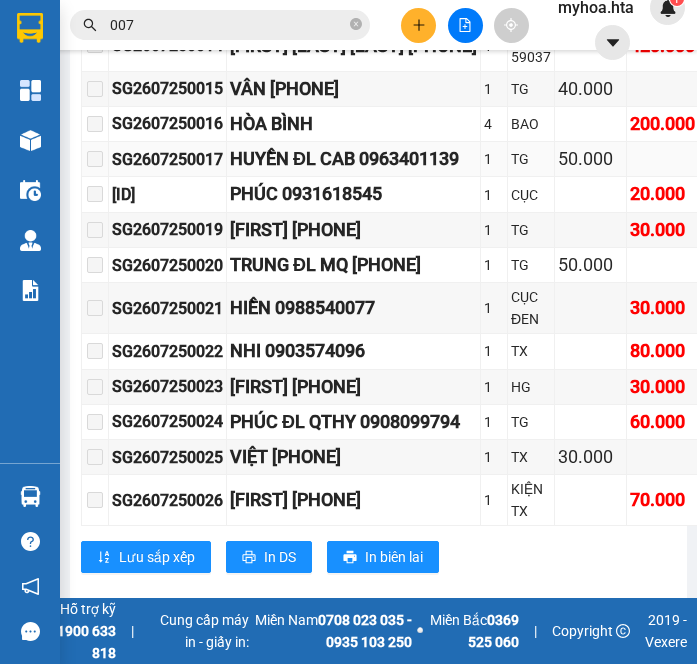 click on "HUYỀN ĐL CAB 0963401139" at bounding box center (353, 159) 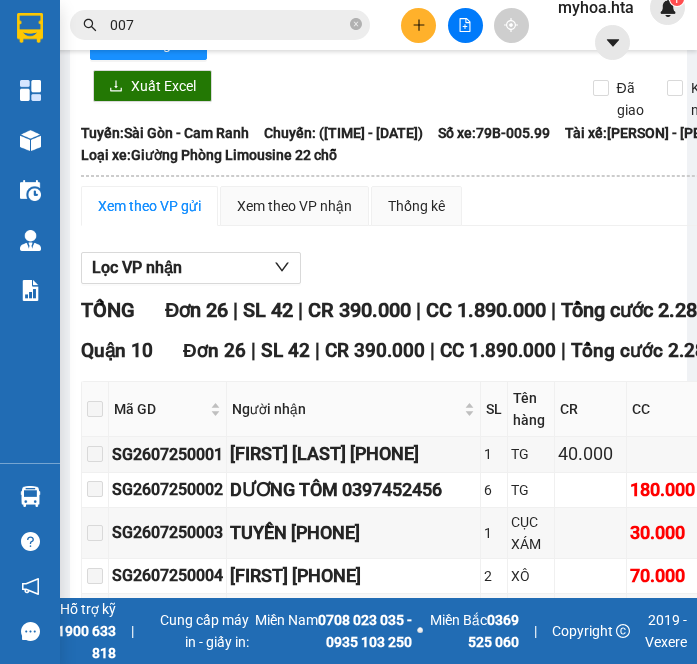 scroll, scrollTop: 0, scrollLeft: 0, axis: both 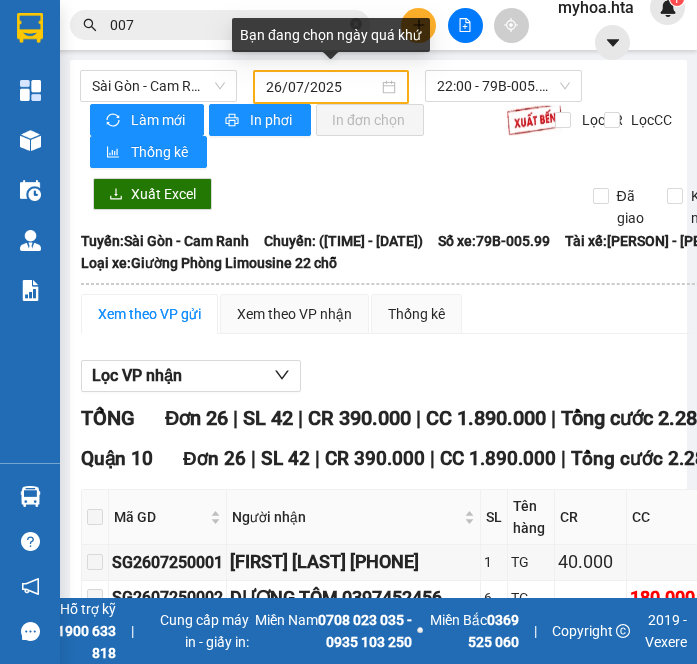 click on "26/07/2025" at bounding box center [322, 87] 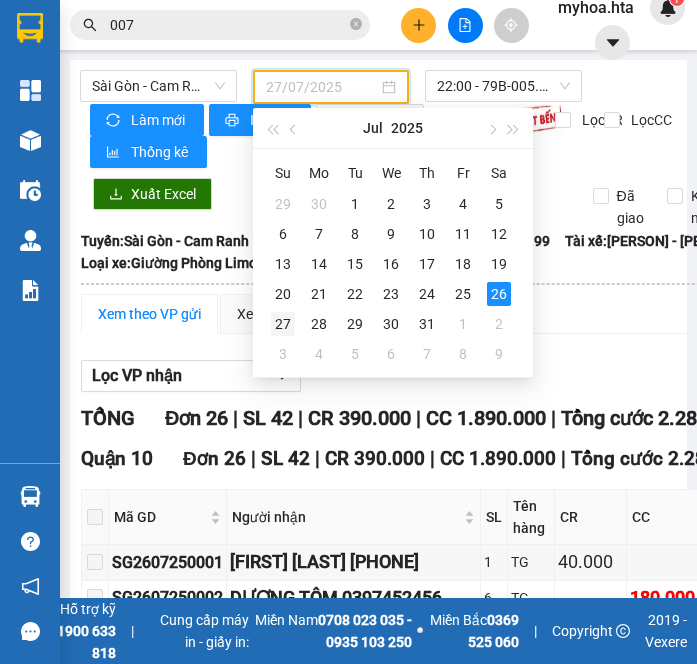 click on "27" at bounding box center (283, 324) 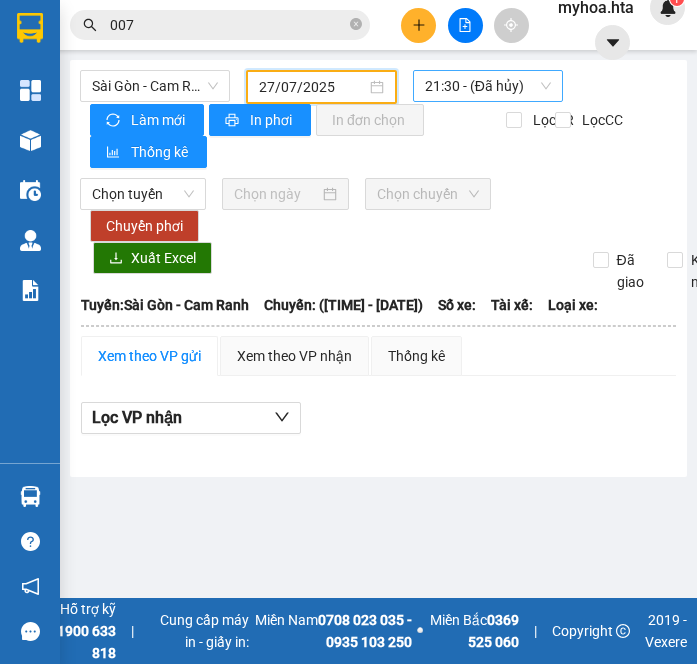 click on "21:30     - (Đã hủy)" at bounding box center (488, 86) 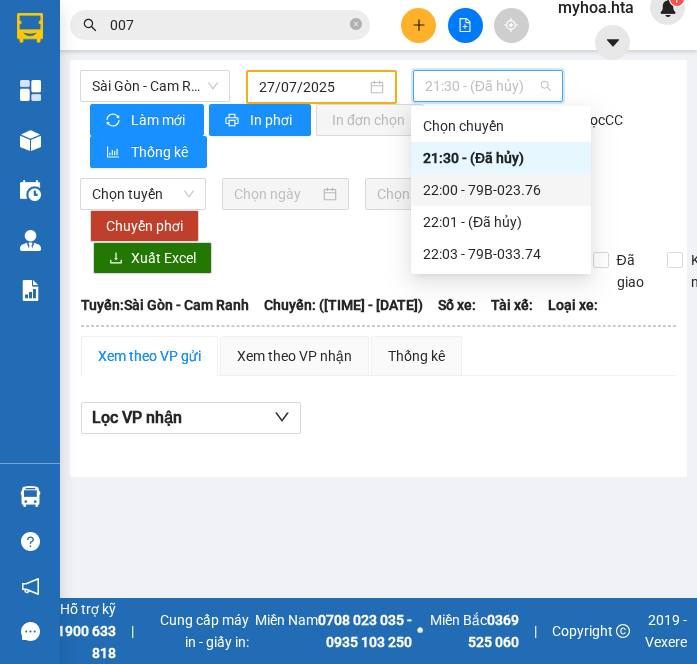 click on "22:00     - 79B-023.76" at bounding box center [501, 190] 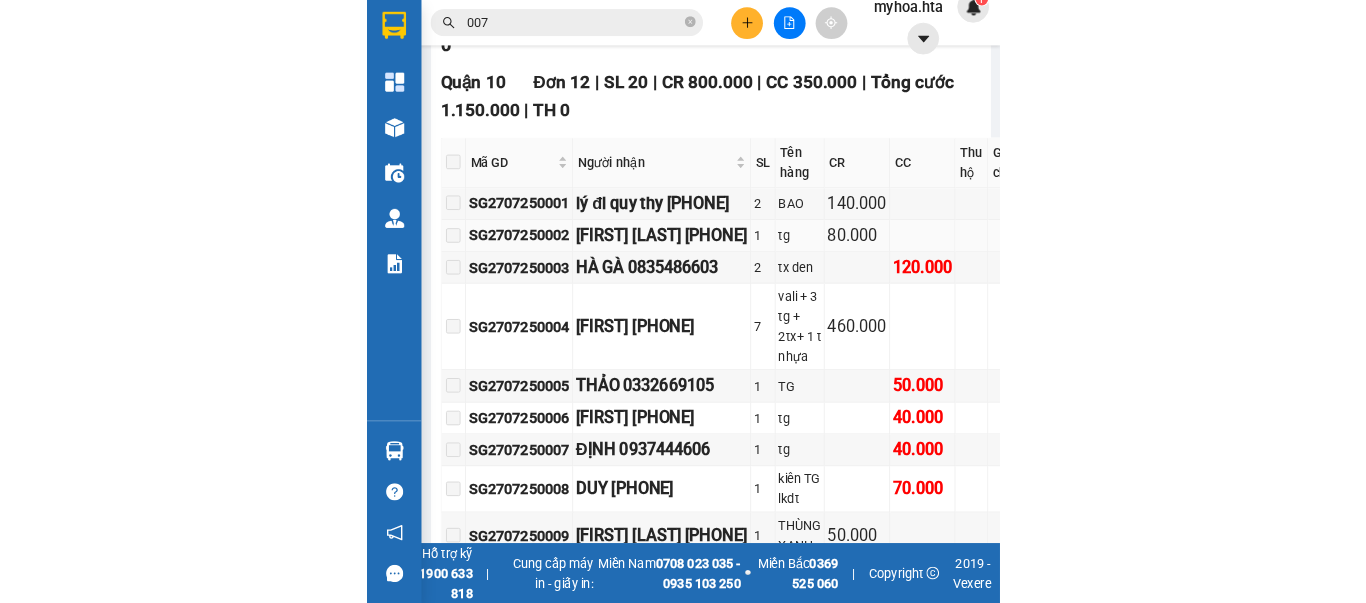 scroll, scrollTop: 500, scrollLeft: 0, axis: vertical 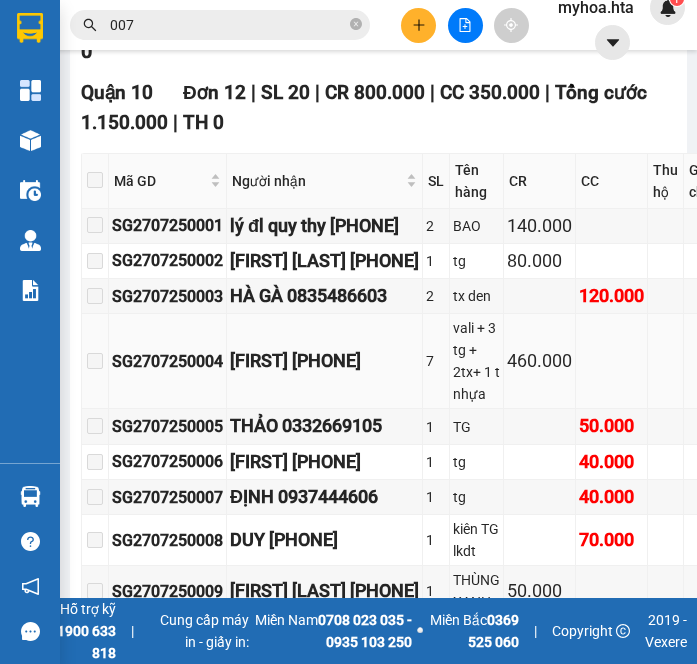 click on "[FIRST] [PHONE]" at bounding box center (325, 361) 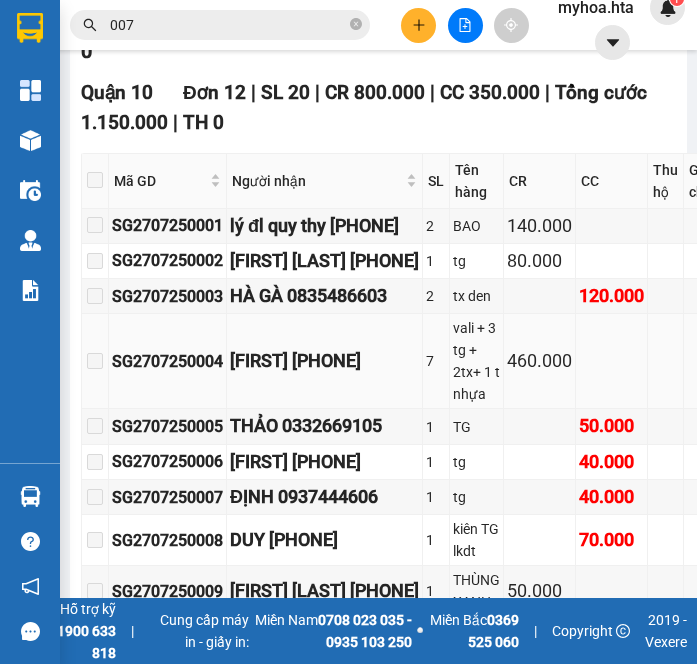 click on "[FIRST] [PHONE]" at bounding box center (324, 361) 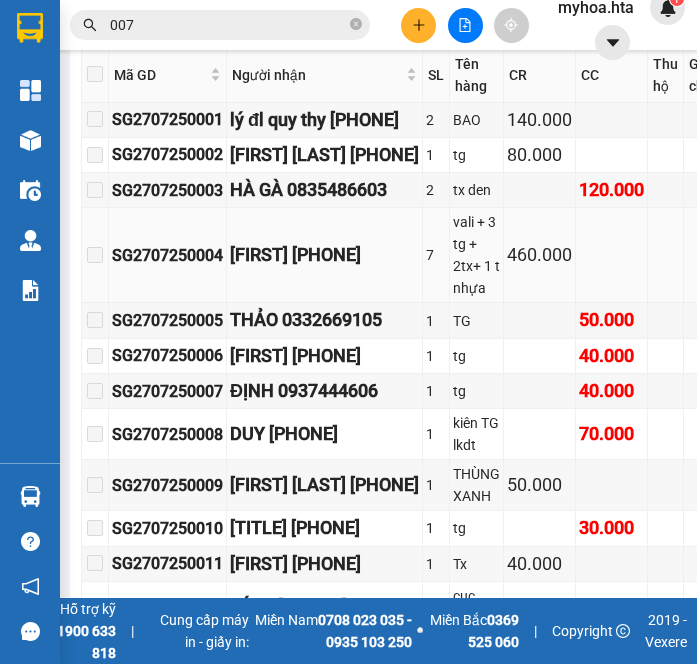 scroll, scrollTop: 576, scrollLeft: 0, axis: vertical 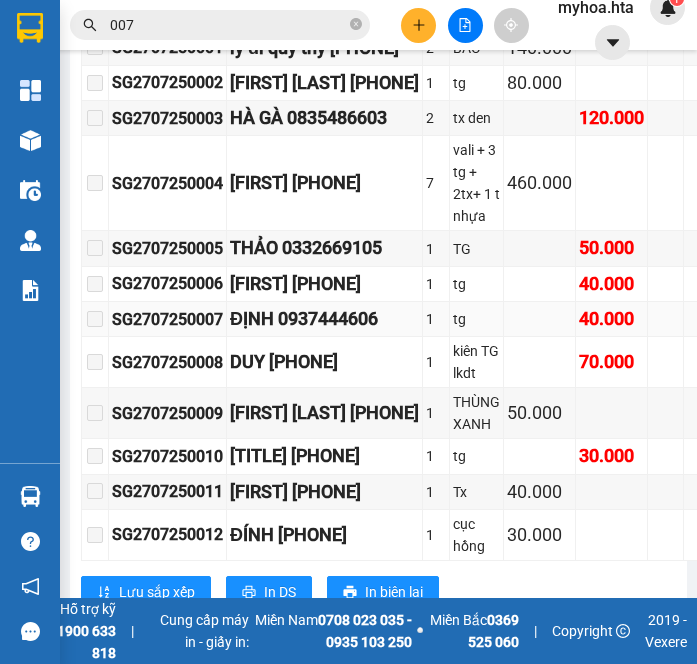 click on "ĐỊNH 0937444606" at bounding box center (324, 319) 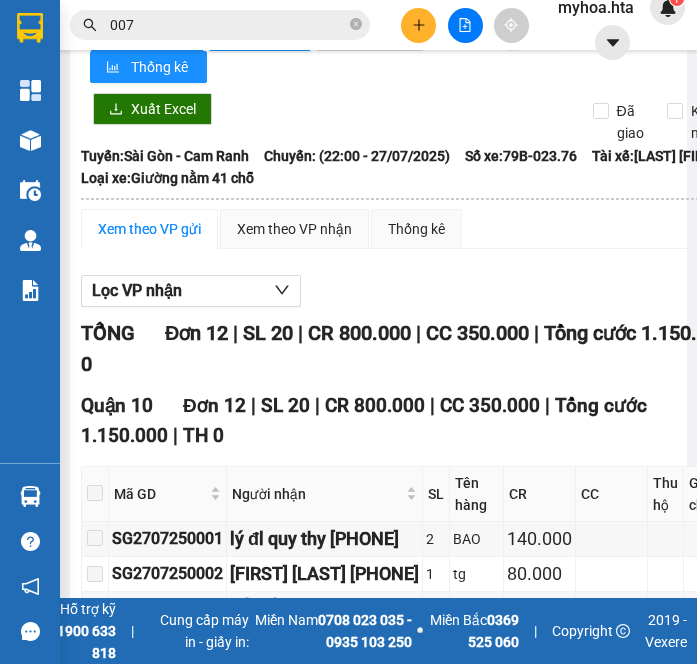scroll, scrollTop: 0, scrollLeft: 0, axis: both 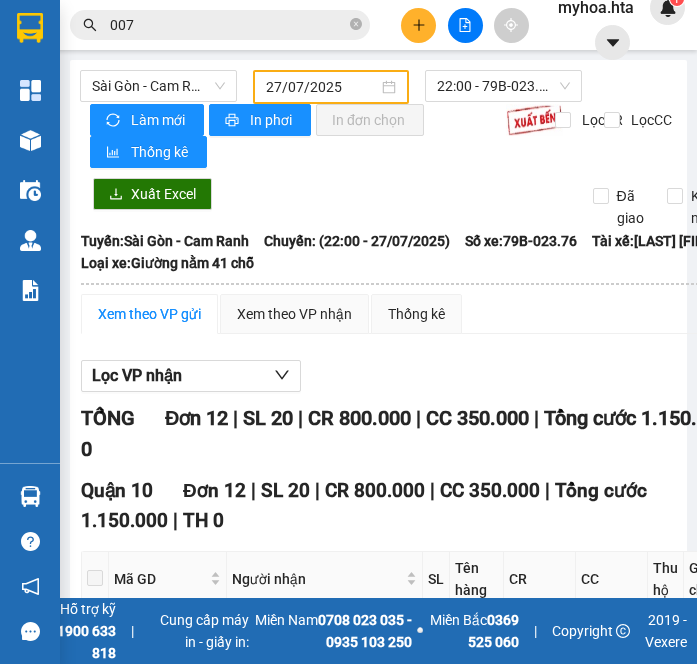 click on "27/07/2025" at bounding box center (322, 87) 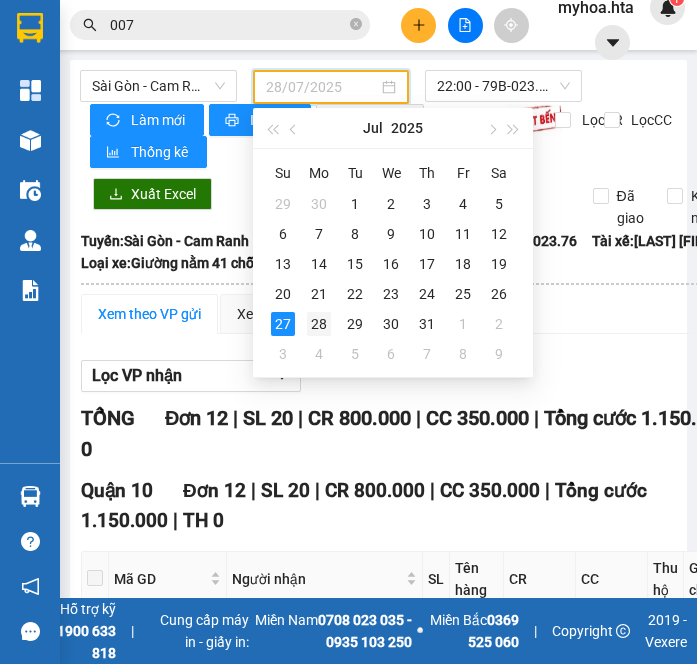 click on "28" at bounding box center [319, 324] 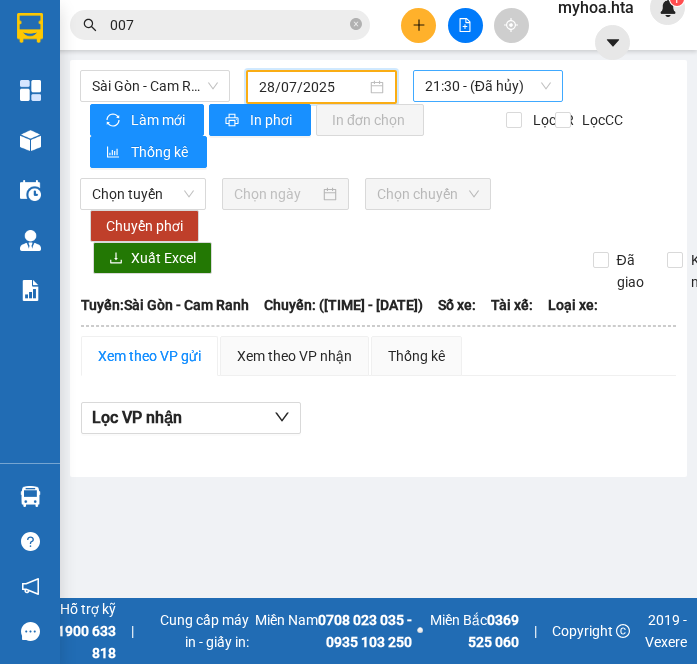 click on "21:30     - (Đã hủy)" at bounding box center (488, 86) 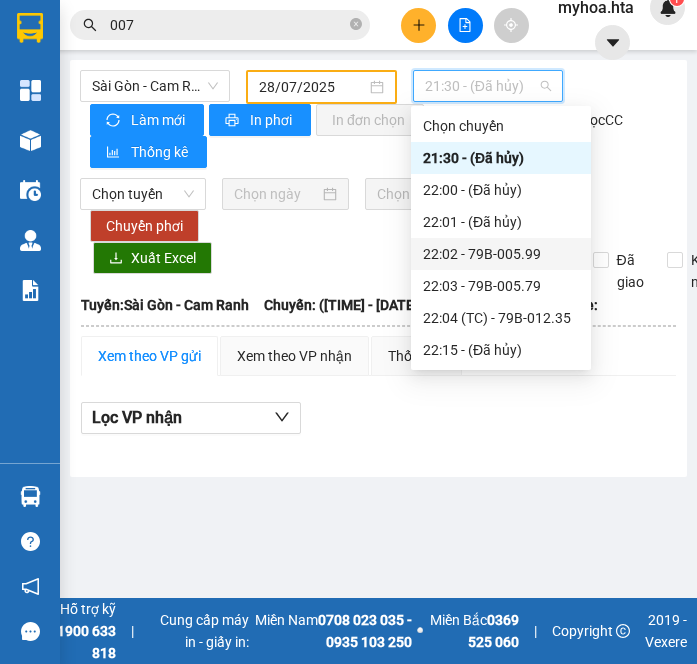 click on "22:02     - 79B-005.99" at bounding box center [501, 254] 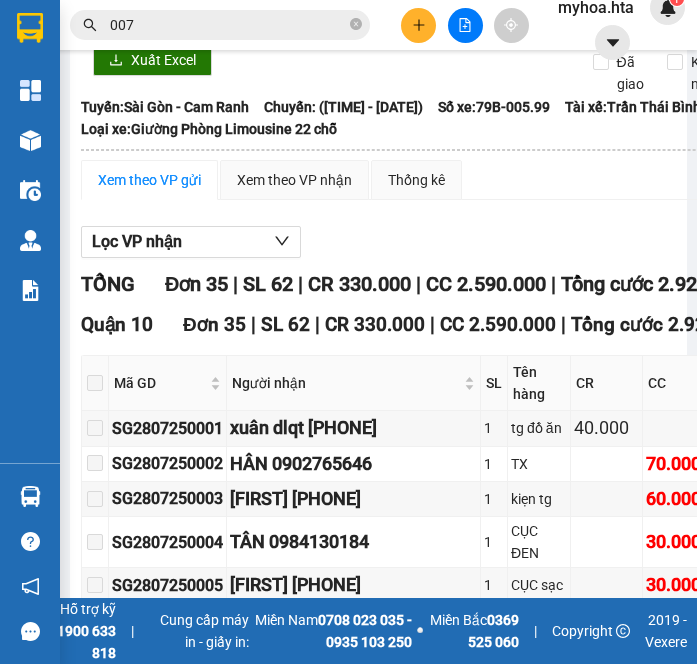 scroll, scrollTop: 300, scrollLeft: 0, axis: vertical 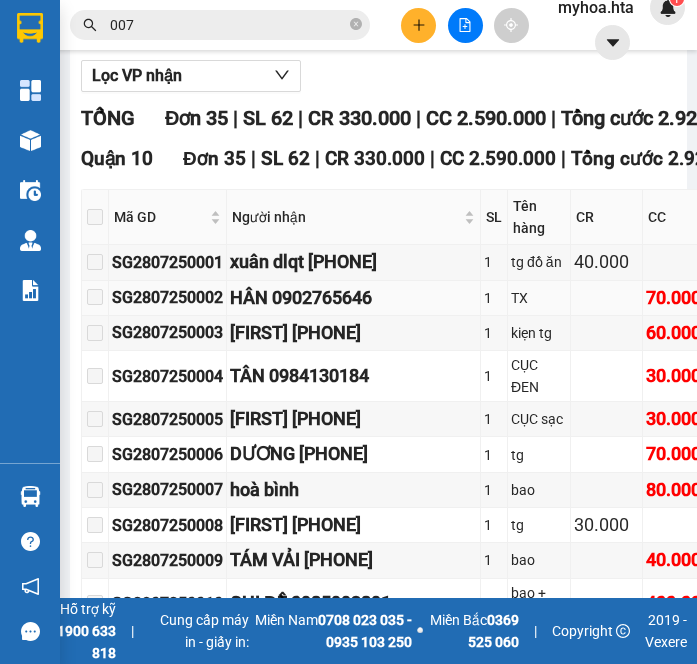 click on "HÂN 0902765646" at bounding box center [353, 298] 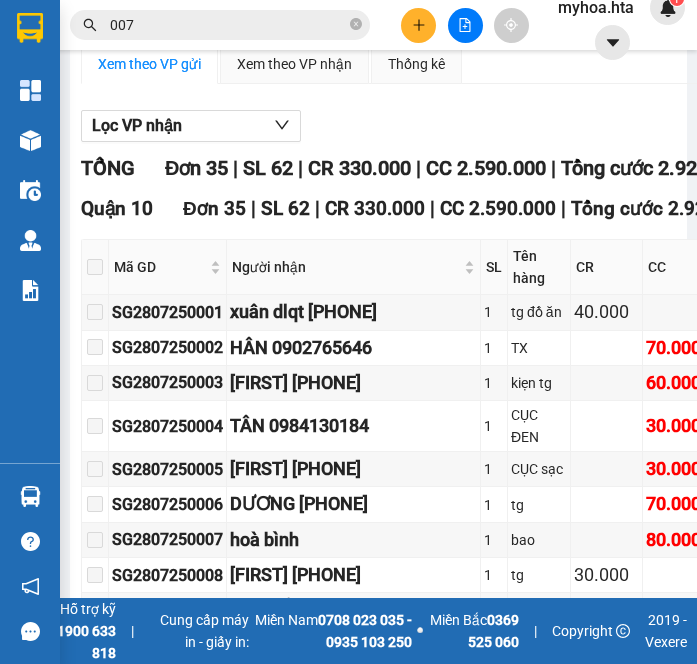 scroll, scrollTop: 300, scrollLeft: 0, axis: vertical 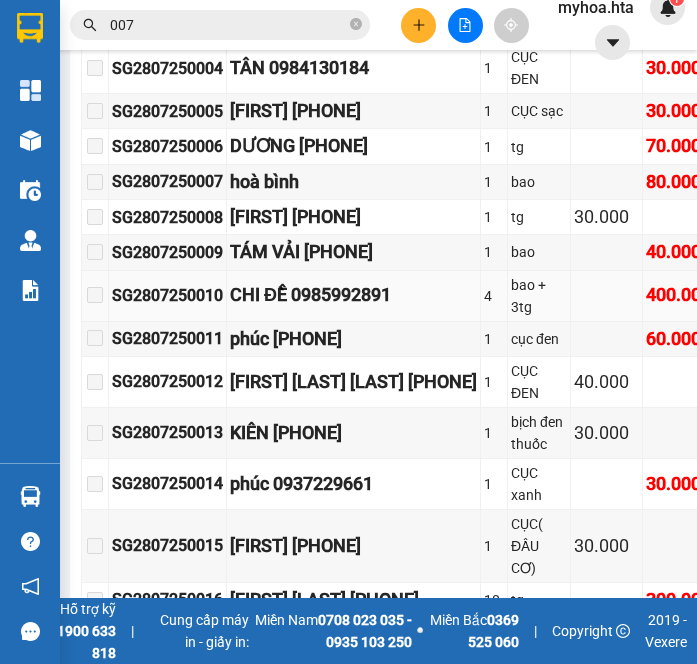 click on "CHI ĐỀ  0985992891" at bounding box center [354, 296] 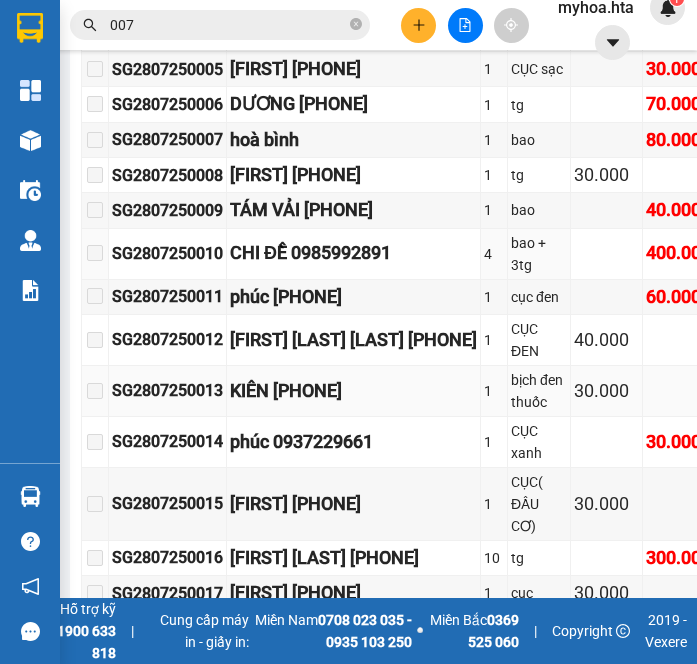scroll, scrollTop: 908, scrollLeft: 0, axis: vertical 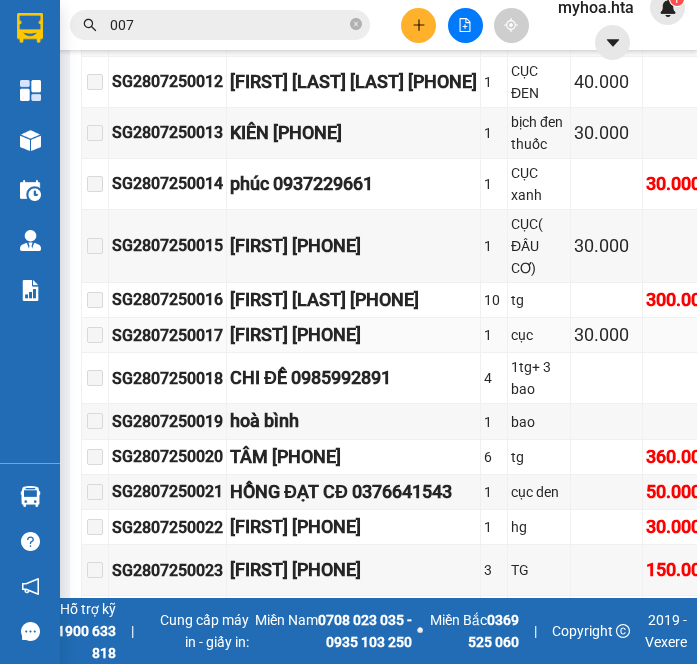 click on "[FIRST] [PHONE]" at bounding box center [353, 335] 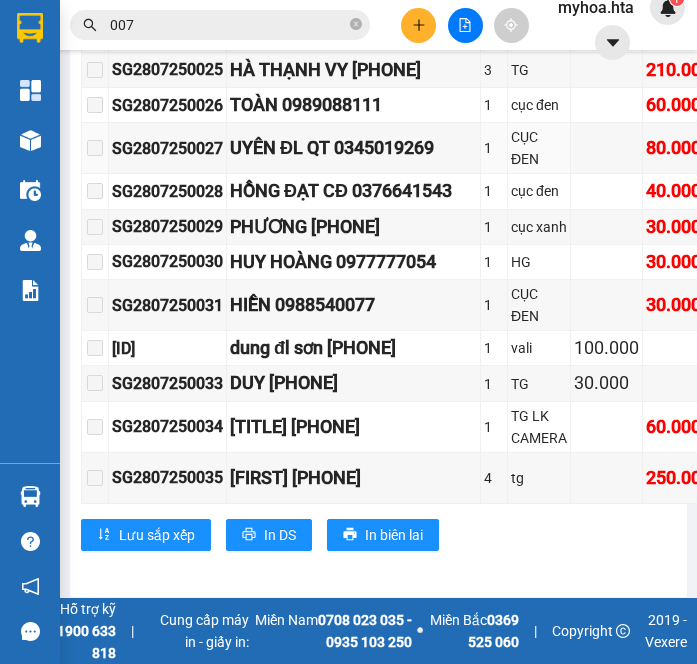 scroll, scrollTop: 1491, scrollLeft: 0, axis: vertical 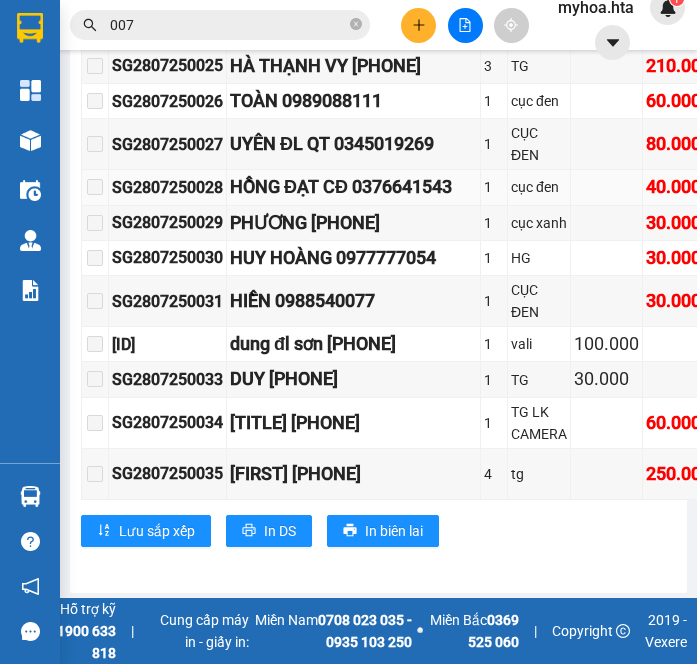 click on "HỒNG ĐẠT CĐ 0376641543" at bounding box center (353, 187) 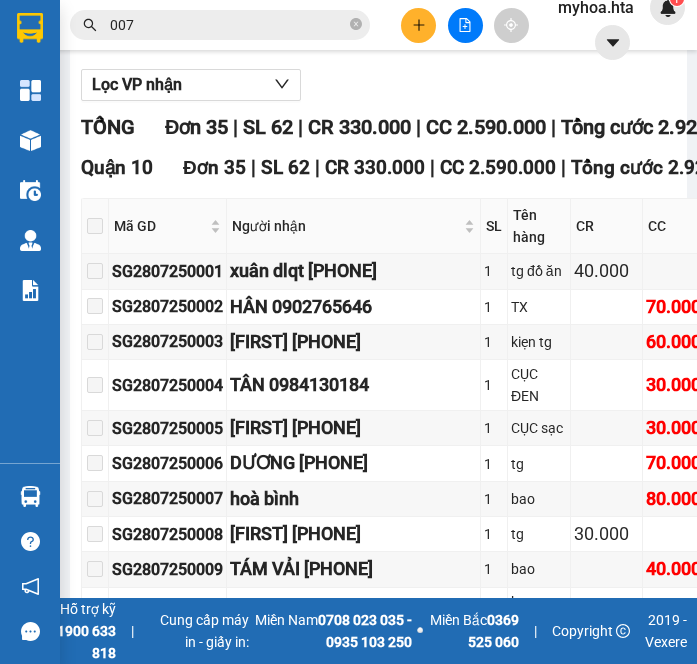 scroll, scrollTop: 0, scrollLeft: 0, axis: both 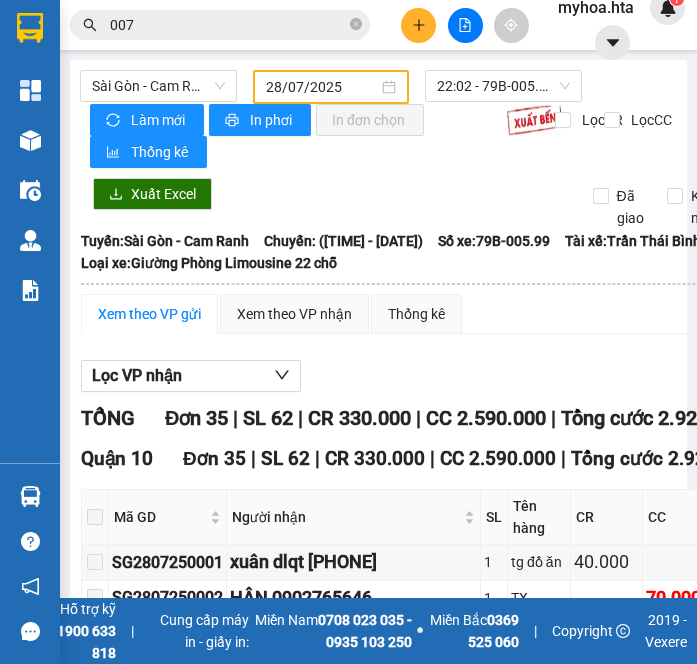 click on "28/07/2025" at bounding box center [331, 87] 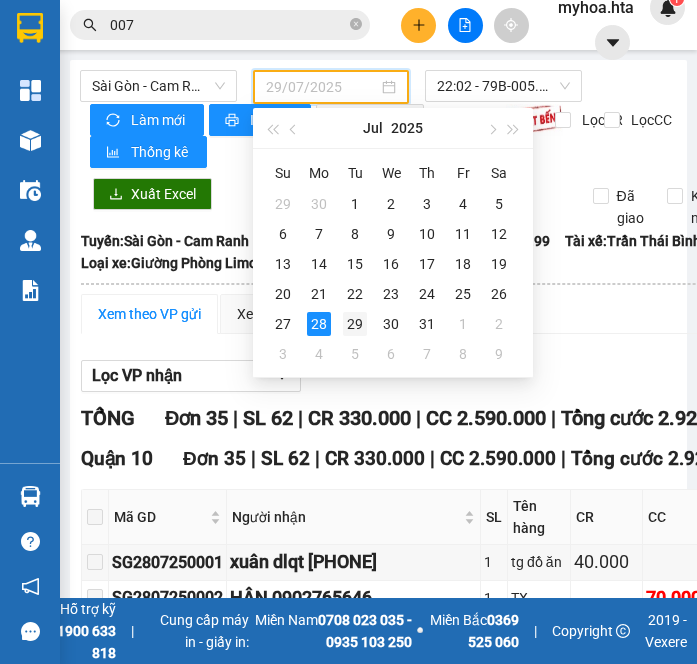 click on "29" at bounding box center [355, 324] 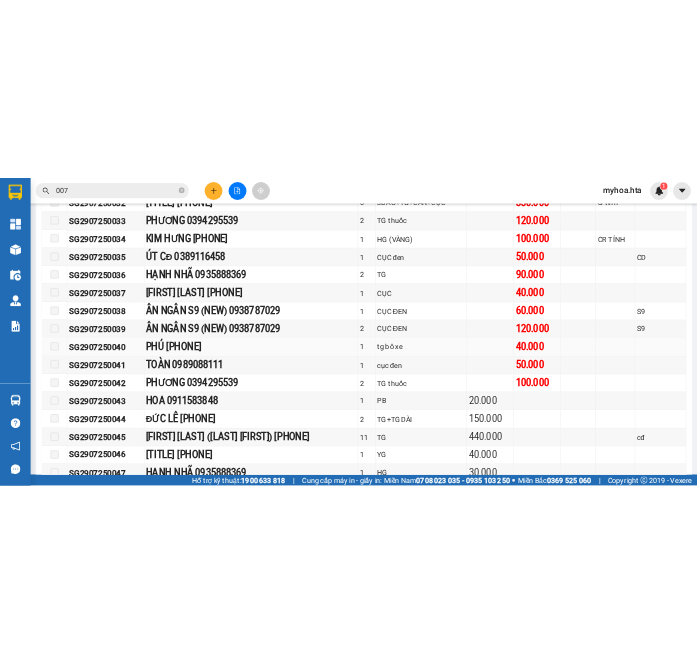 scroll, scrollTop: 1774, scrollLeft: 0, axis: vertical 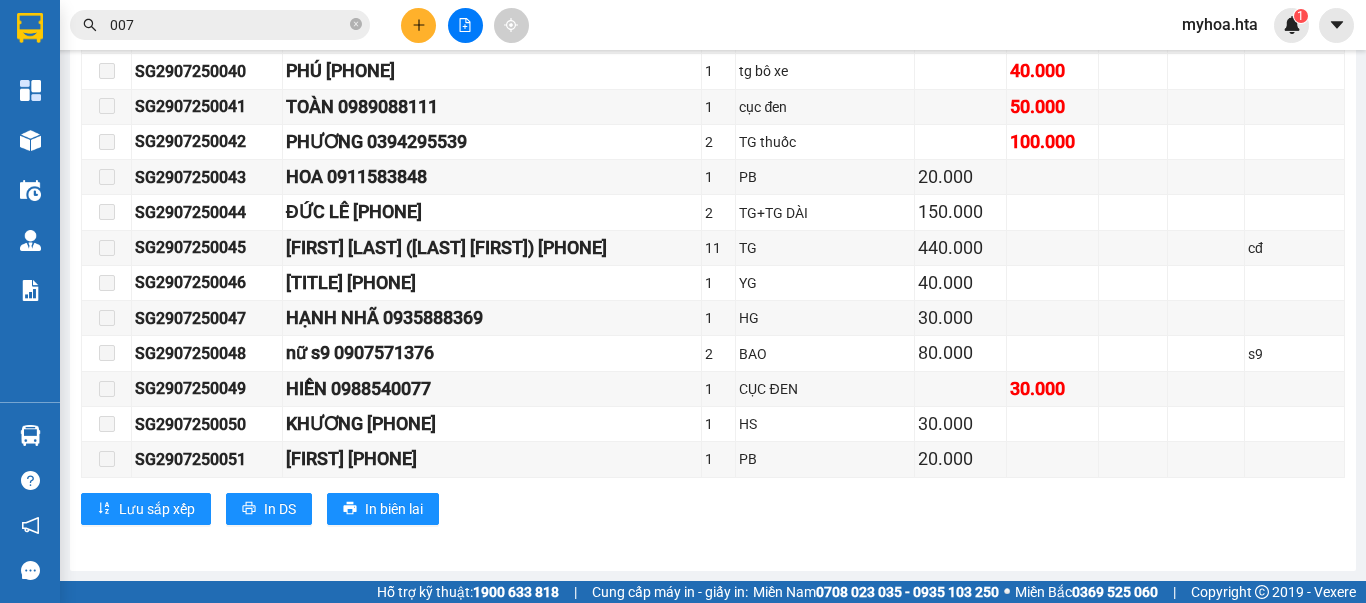 drag, startPoint x: 460, startPoint y: 572, endPoint x: 756, endPoint y: 470, distance: 313.08145 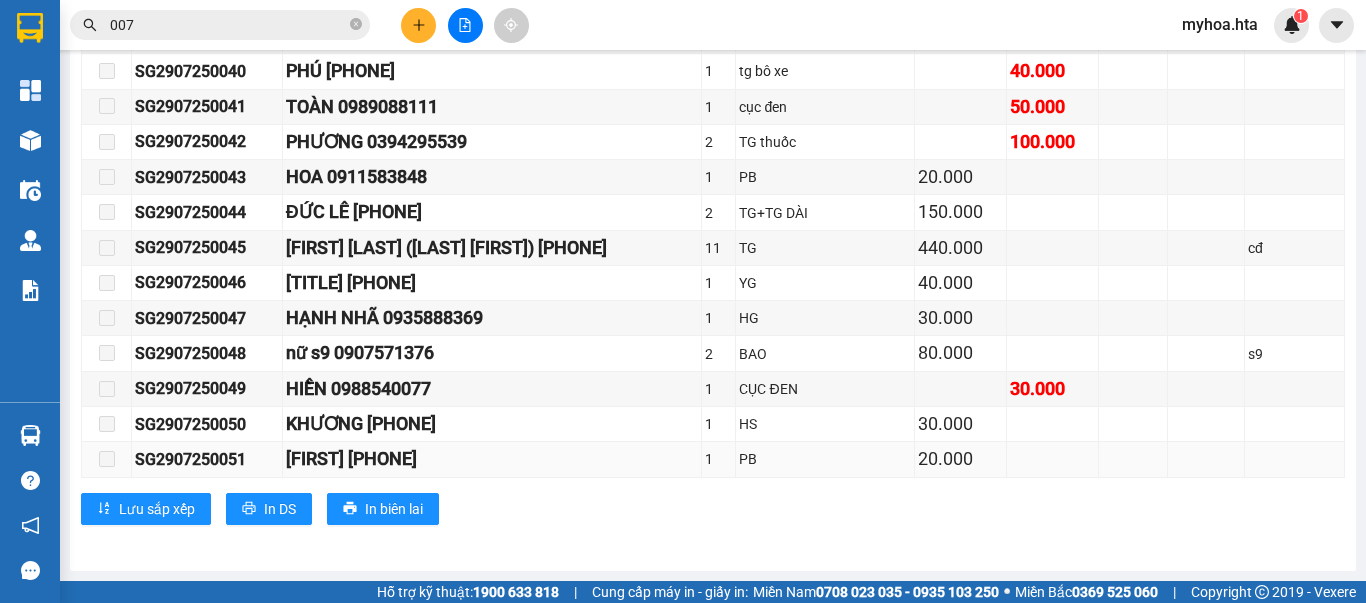 click on "[CITY] - [CITY] [DATE] [TIME] - [ID] [LAST] [FIRST] [PHONE] [NUMBER] [STREET], [CITY] [CITY] [TIME] - [DATE] Tuyến: [CITY] - [CITY] Chuyến: ([TIME] - [DATE]) Tài xế: [LAST] [FIRST] Số xe: [ID] Loại xe: Giường nằm 41 chỗ Tuyến: [CITY] - [CITY] Chuyến: ([TIME] - [DATE]) Số xe: [ID] Tài xế: [LAST] [FIRST] Loại xe: Giường nằm 41 chỗ Xem theo VP gửi Xem theo VP nhận Thống kê Lọc VP nhận TỔNG Đơn | SL | CR | CC | Tổng cước | TH | Quận 10 Đơn | SL | CR | CC | Tổng cước | TH | Mã GD Người nhận SL Tên hàng CR CC Thu hộ Ghi chú ĐC Giao Ký nhận SG[ID] [FIRST] [LAST] [PHONE] 1 HG ( THUỐC)" at bounding box center [683, 290] 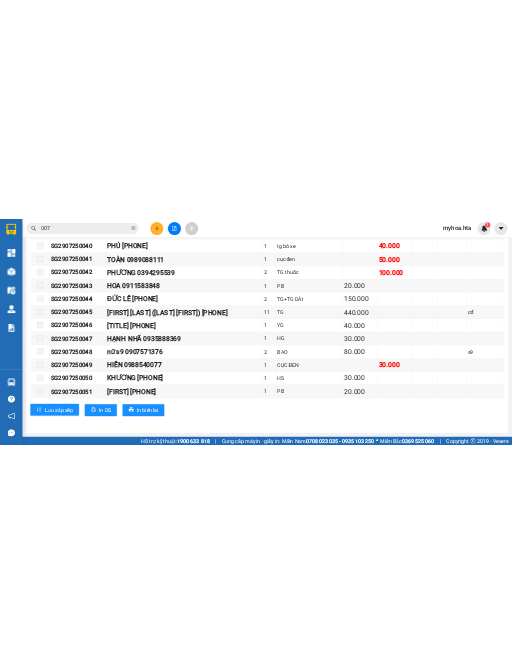 scroll, scrollTop: 1774, scrollLeft: 0, axis: vertical 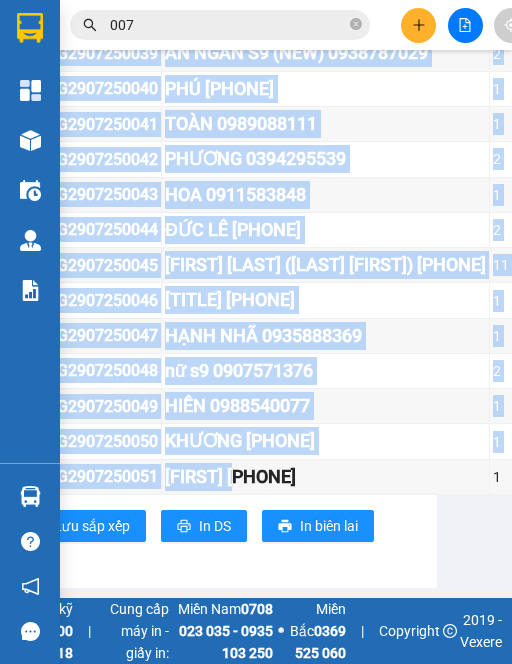 drag, startPoint x: 269, startPoint y: 578, endPoint x: 293, endPoint y: 578, distance: 24 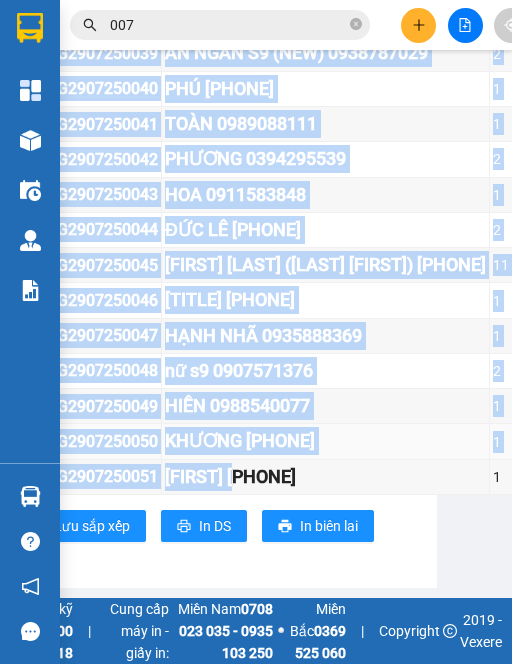 click on "KHƯƠNG [PHONE]" at bounding box center [326, 441] 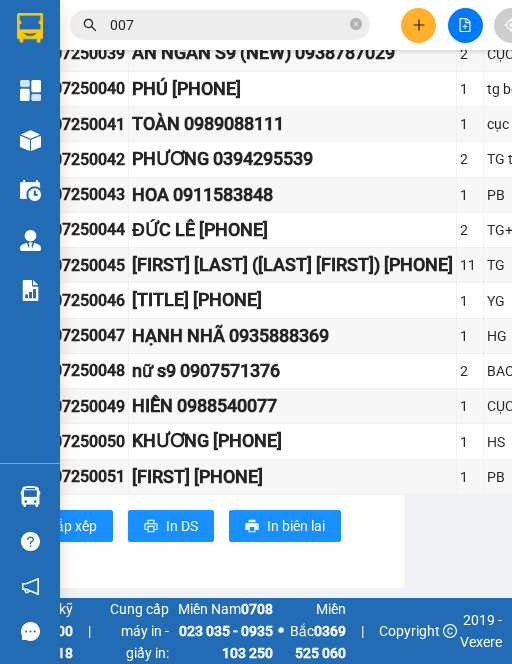 scroll, scrollTop: 1876, scrollLeft: 130, axis: both 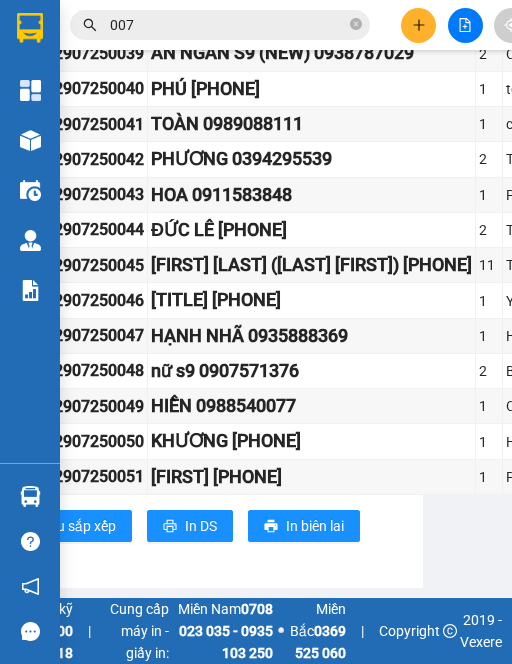 drag, startPoint x: 279, startPoint y: 579, endPoint x: 309, endPoint y: 579, distance: 30 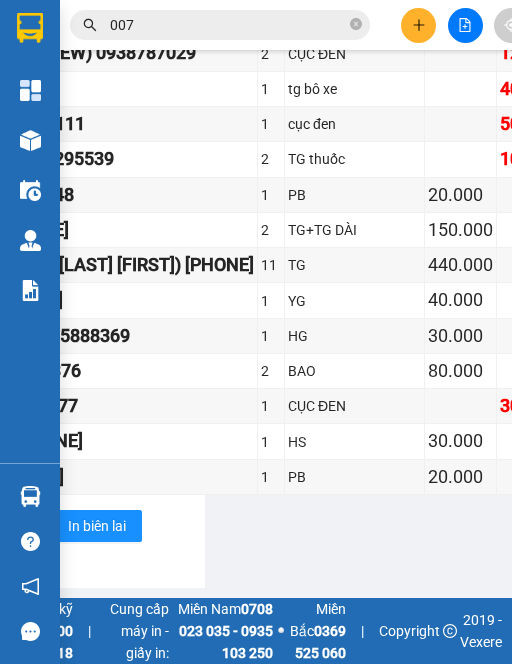 scroll, scrollTop: 1876, scrollLeft: 357, axis: both 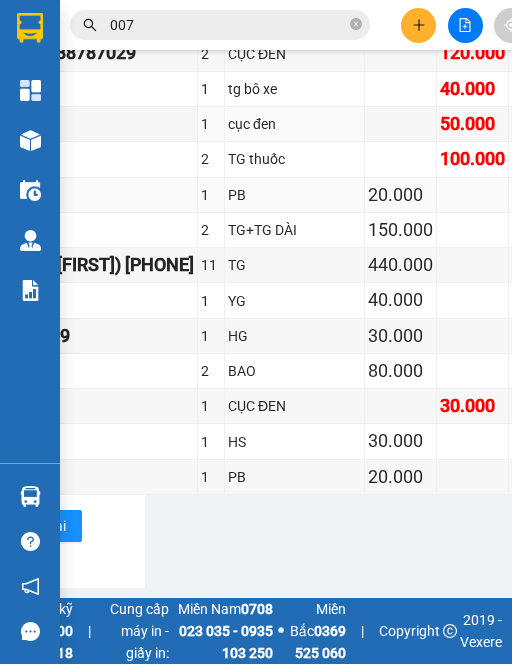click on "PB" at bounding box center [294, 195] 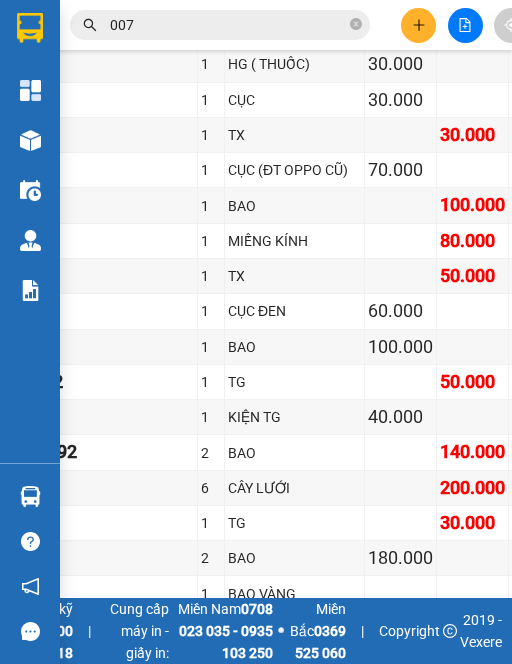 scroll, scrollTop: 0, scrollLeft: 357, axis: horizontal 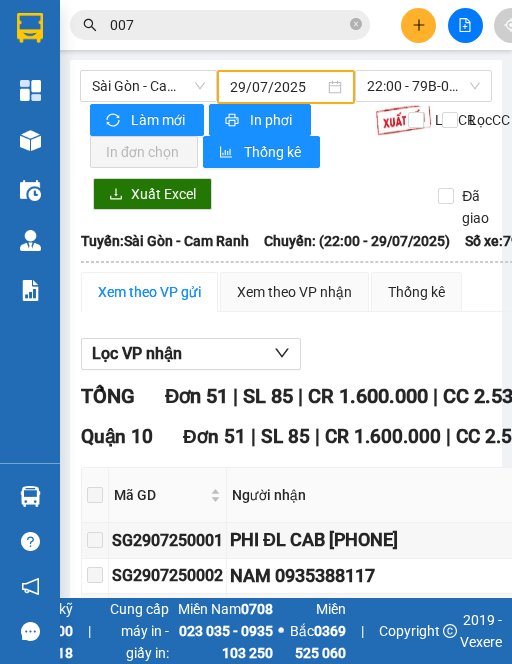 click on "29/07/2025" at bounding box center (276, 87) 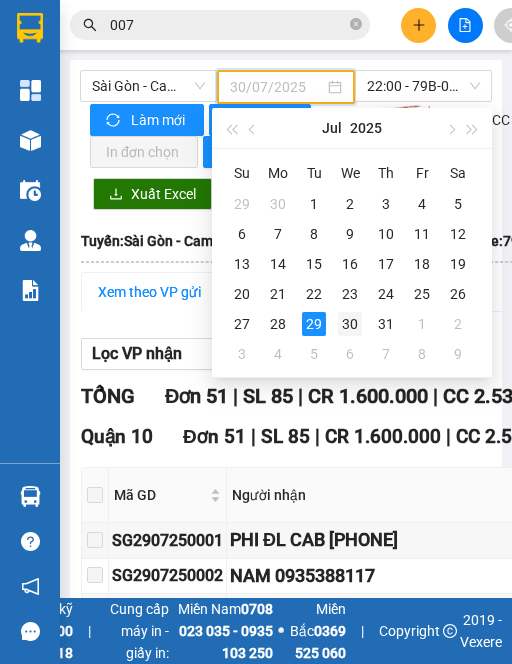 click on "30" at bounding box center (350, 324) 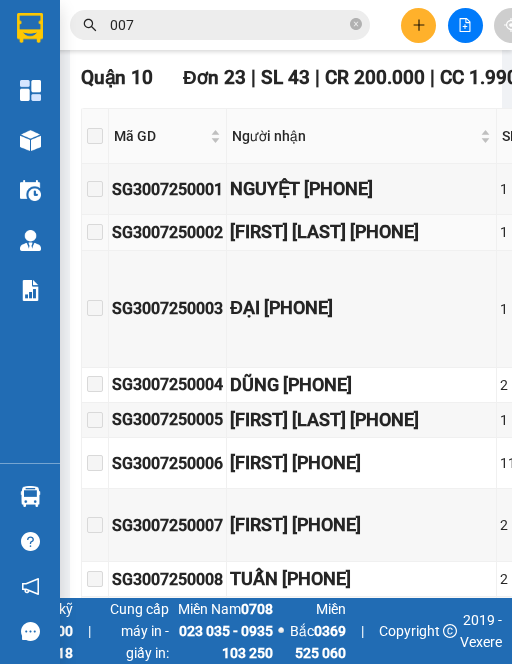 scroll, scrollTop: 500, scrollLeft: 0, axis: vertical 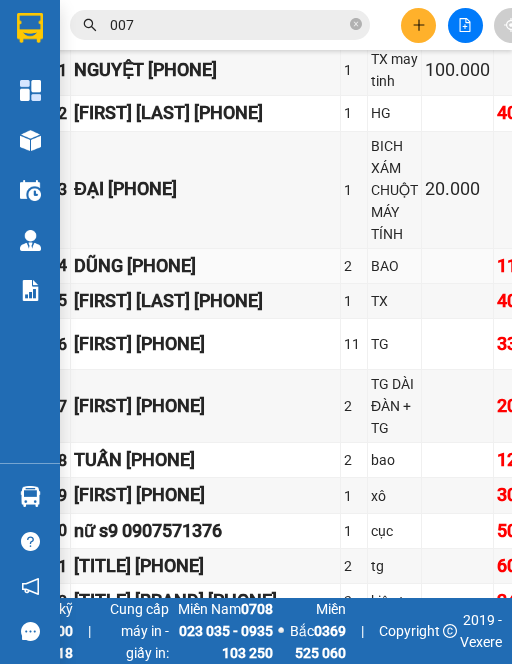click on "DŨNG  [PHONE]" at bounding box center (205, 266) 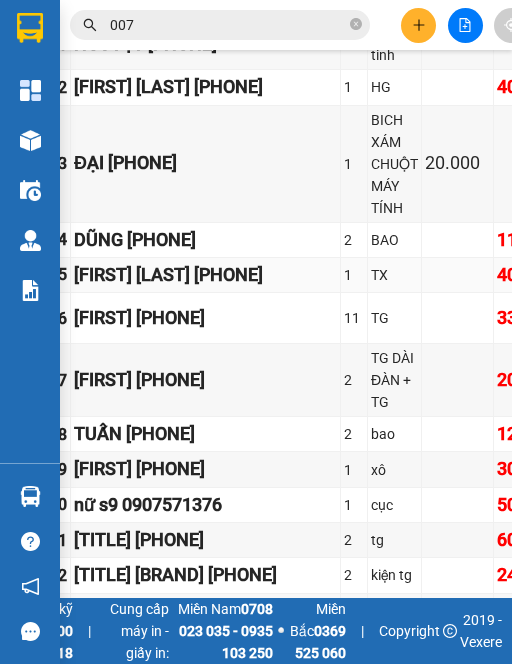 scroll, scrollTop: 700, scrollLeft: 156, axis: both 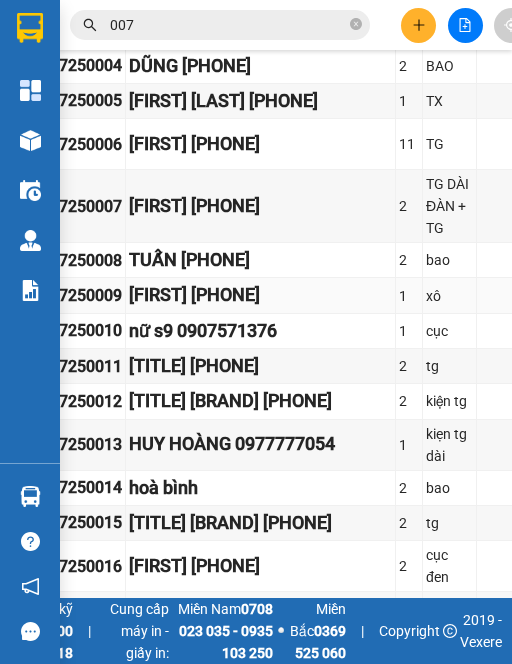 click on "[FIRST] [PHONE]" at bounding box center [260, 295] 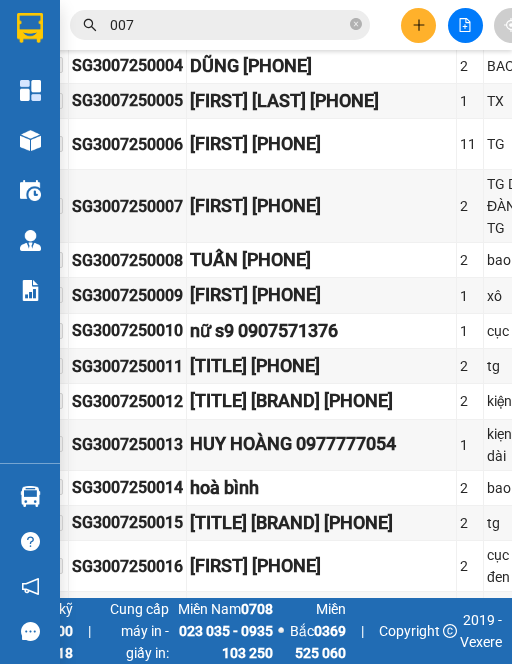 scroll, scrollTop: 700, scrollLeft: 19, axis: both 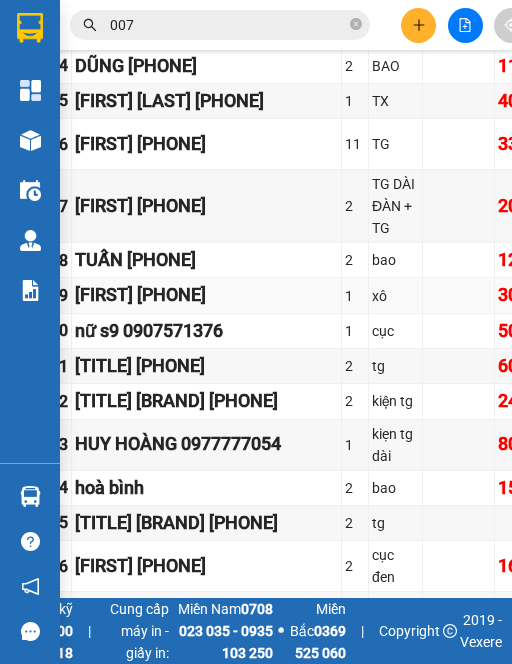drag, startPoint x: 173, startPoint y: 278, endPoint x: 178, endPoint y: 290, distance: 13 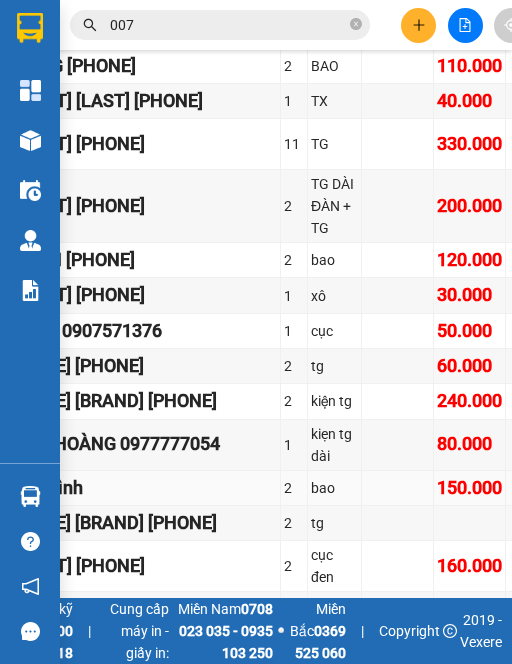 scroll, scrollTop: 700, scrollLeft: 209, axis: both 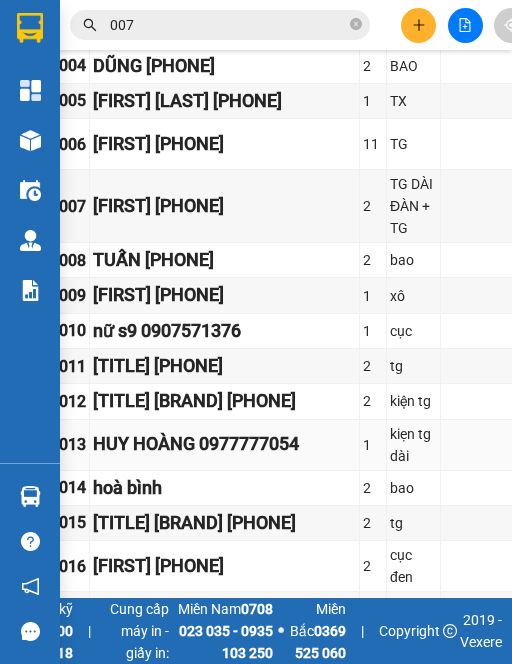 click on "HUY HOÀNG 0977777054" at bounding box center (224, 444) 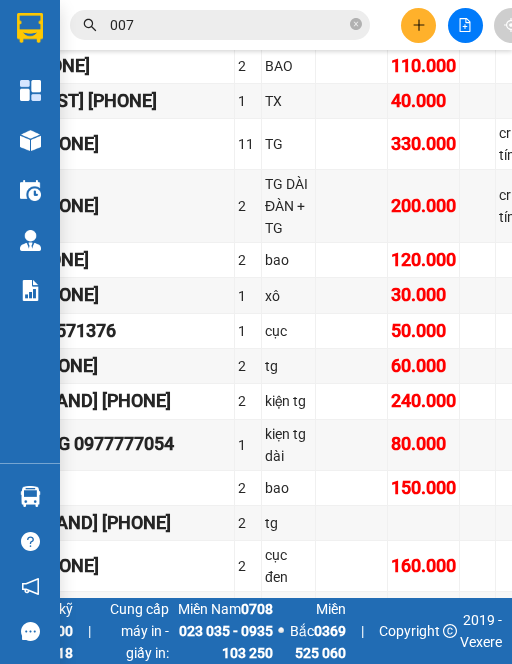 scroll, scrollTop: 700, scrollLeft: 247, axis: both 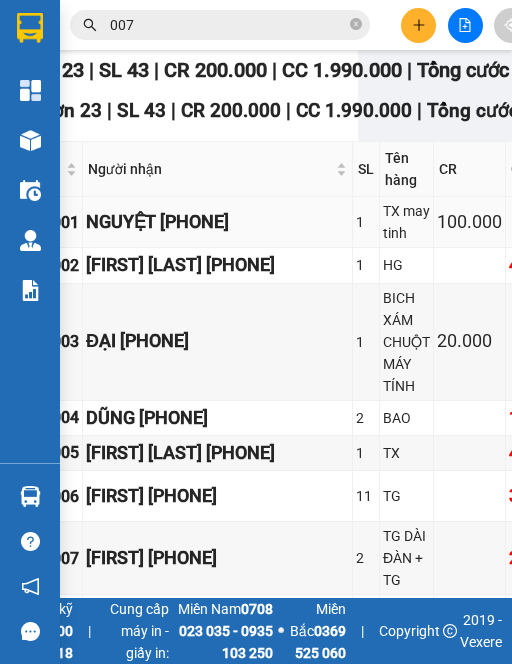 click on "NGUYỆT [PHONE]" at bounding box center [218, 222] 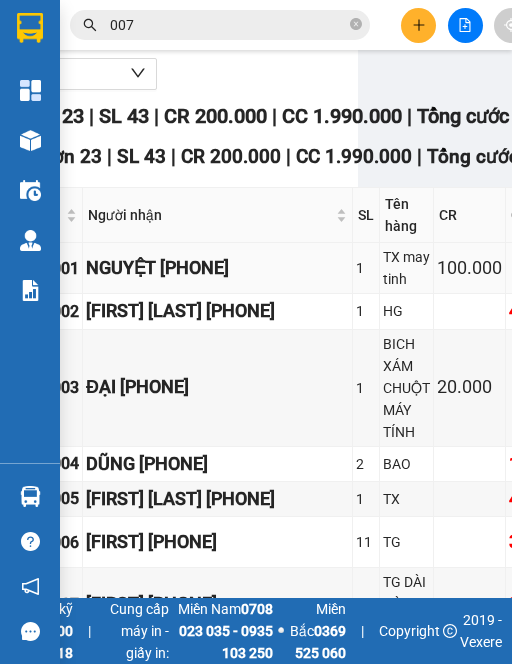 scroll, scrollTop: 0, scrollLeft: 144, axis: horizontal 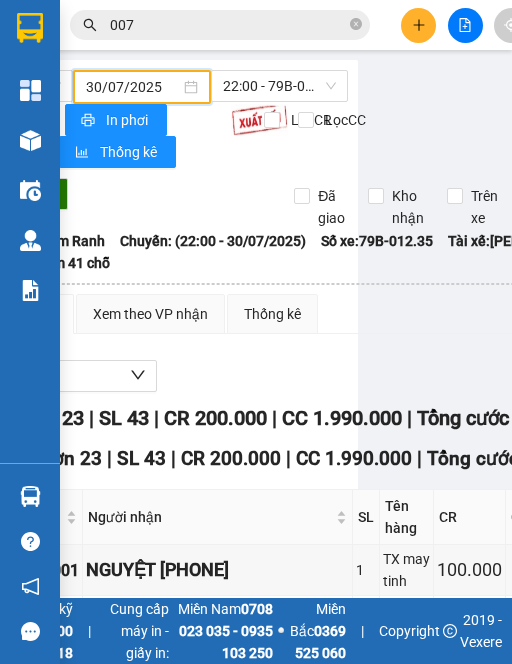 click on "30/07/2025" at bounding box center [132, 87] 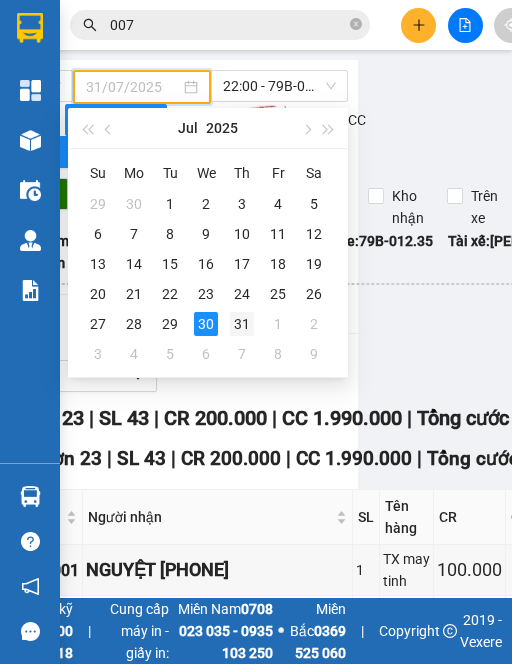 click on "31" at bounding box center [242, 324] 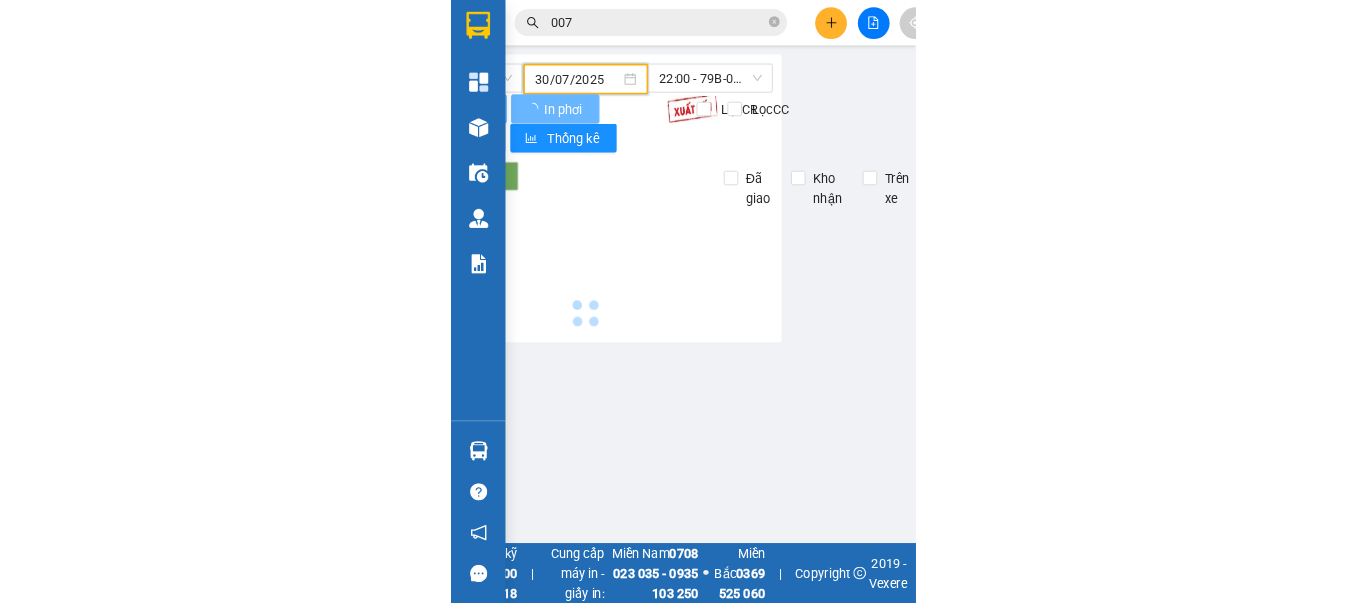 scroll, scrollTop: 0, scrollLeft: 136, axis: horizontal 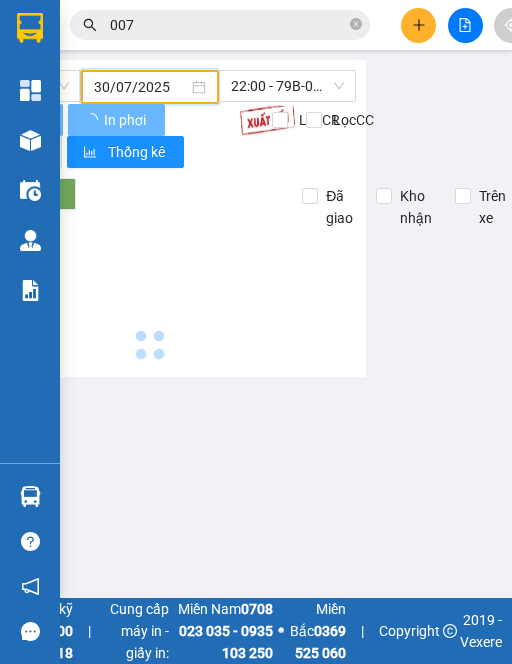 type on "31/07/2025" 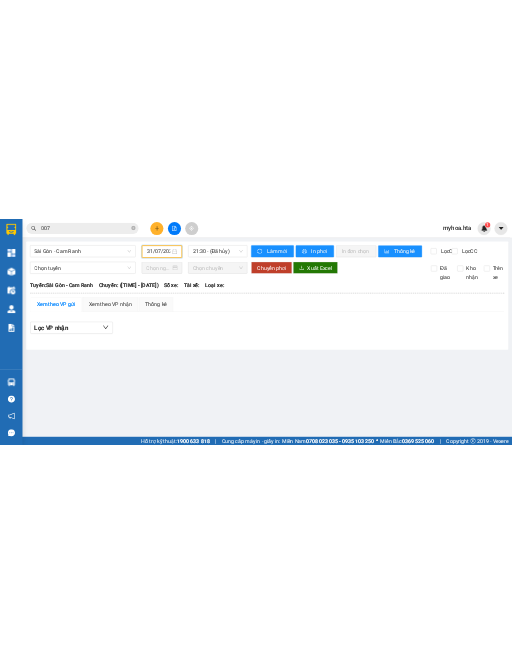scroll, scrollTop: 0, scrollLeft: 0, axis: both 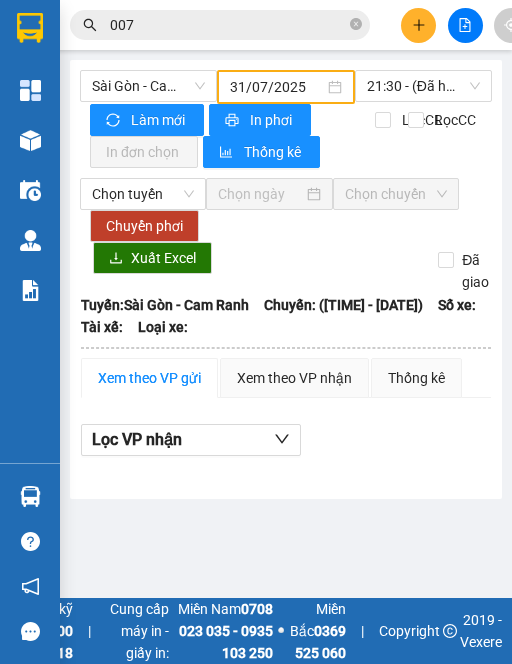 drag, startPoint x: 493, startPoint y: 149, endPoint x: 477, endPoint y: 184, distance: 38.483765 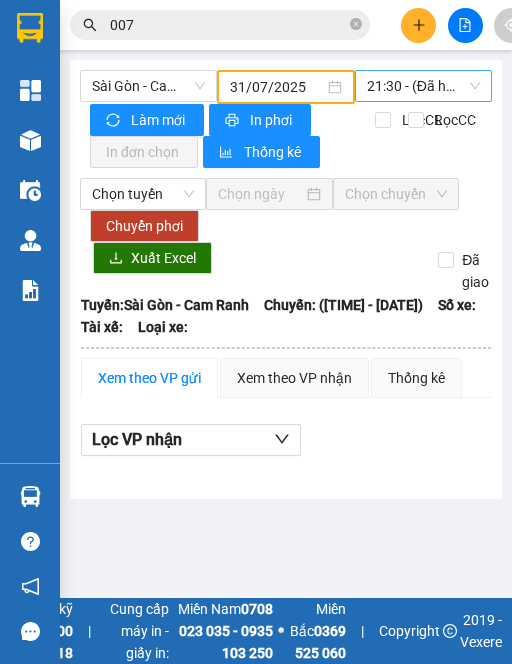 click on "21:30     - (Đã hủy)" at bounding box center [423, 86] 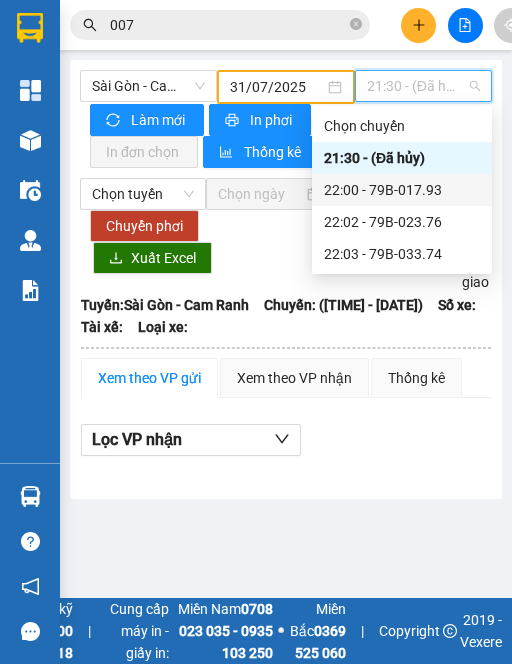click on "22:00     - 79B-017.93" at bounding box center (402, 190) 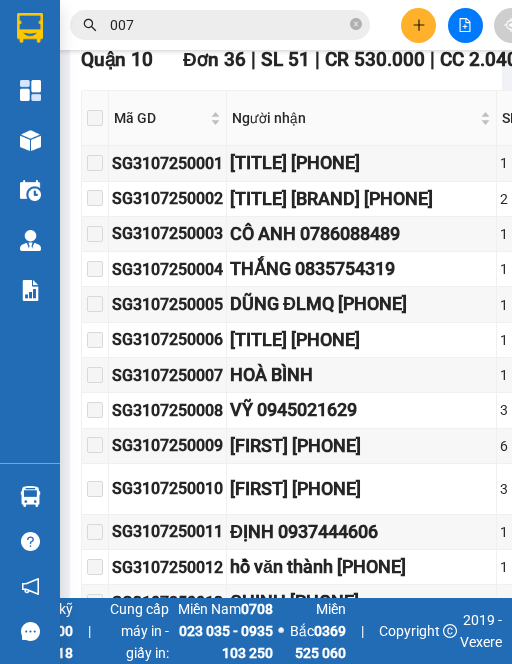 scroll, scrollTop: 400, scrollLeft: 0, axis: vertical 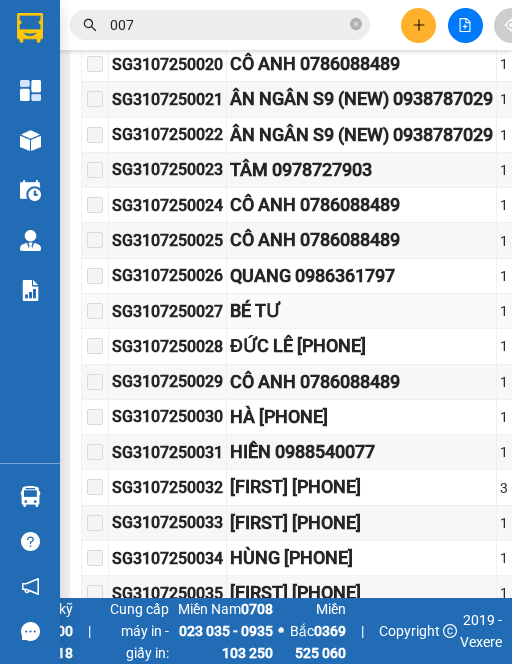 click on "BÉ TƯ" at bounding box center [361, 311] 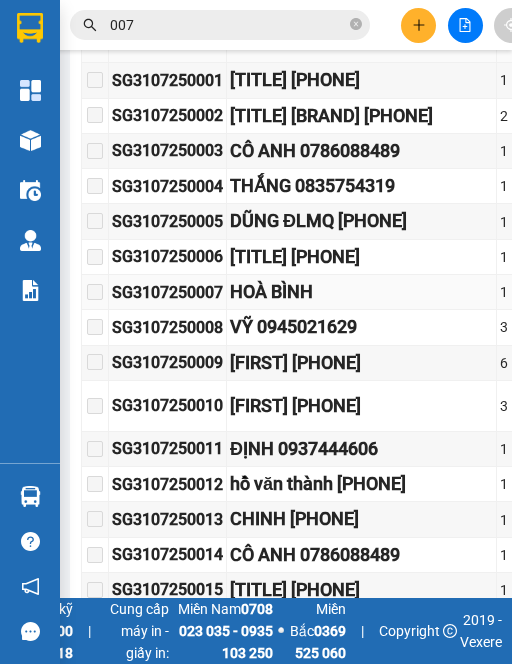scroll, scrollTop: 600, scrollLeft: 0, axis: vertical 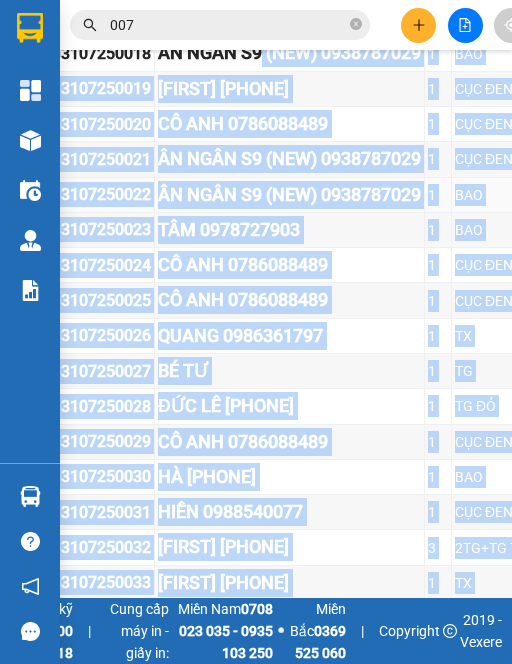 drag, startPoint x: 271, startPoint y: 580, endPoint x: 289, endPoint y: 580, distance: 18 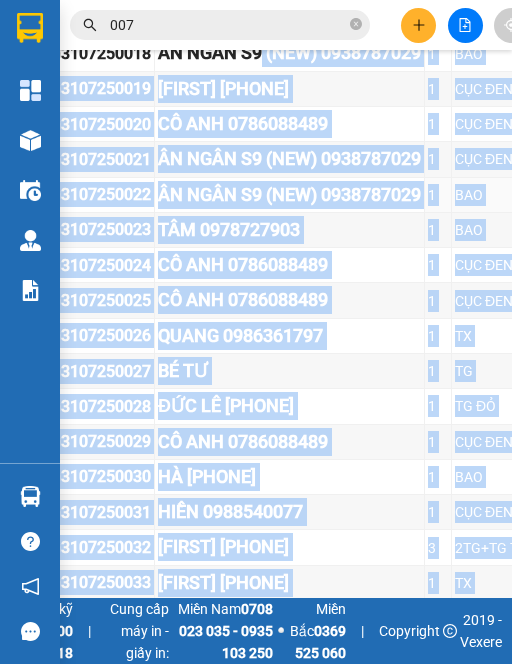 scroll, scrollTop: 1220, scrollLeft: 72, axis: both 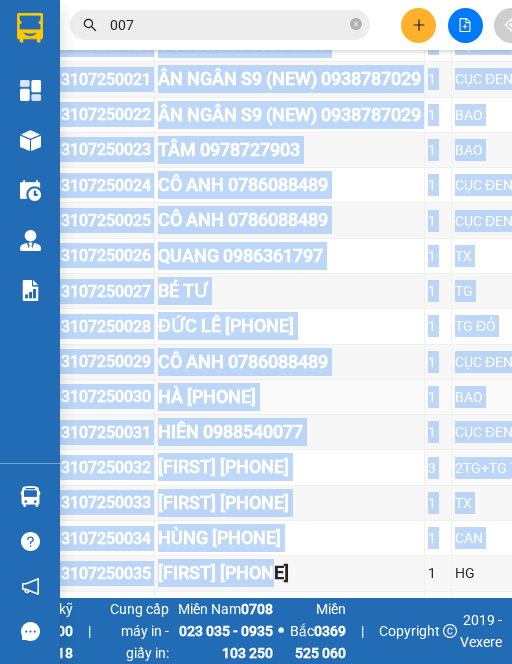 click on "HÀ [PHONE]" at bounding box center (289, 397) 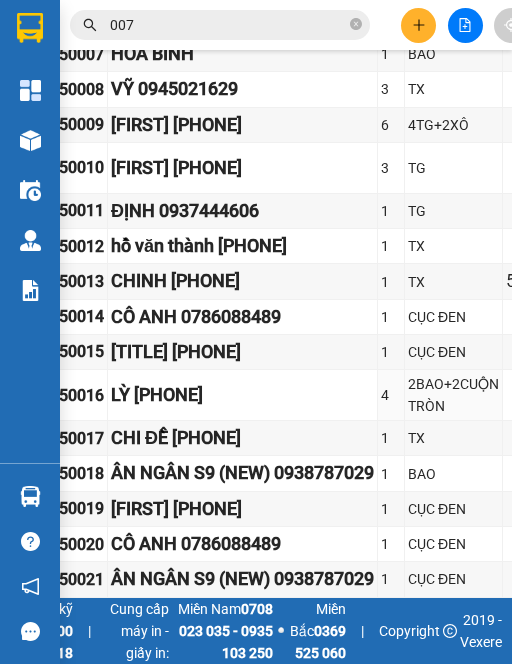 scroll, scrollTop: 620, scrollLeft: 119, axis: both 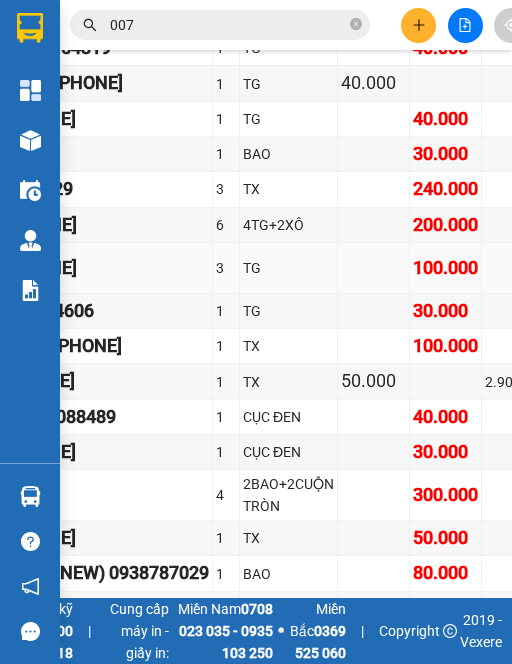 click on "3" at bounding box center [226, 268] 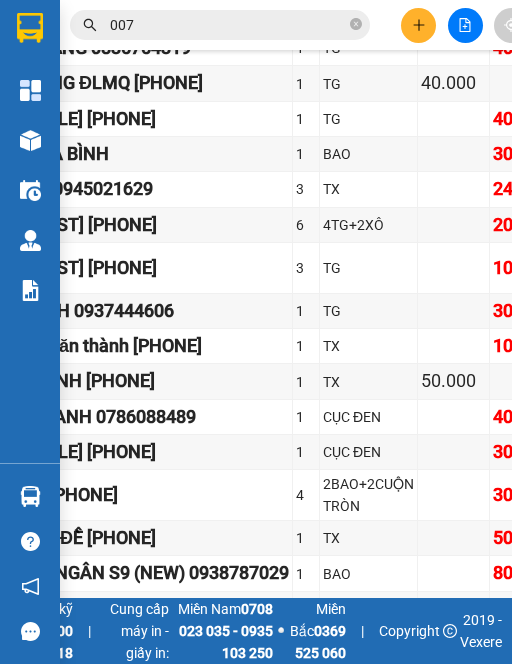 scroll, scrollTop: 620, scrollLeft: 137, axis: both 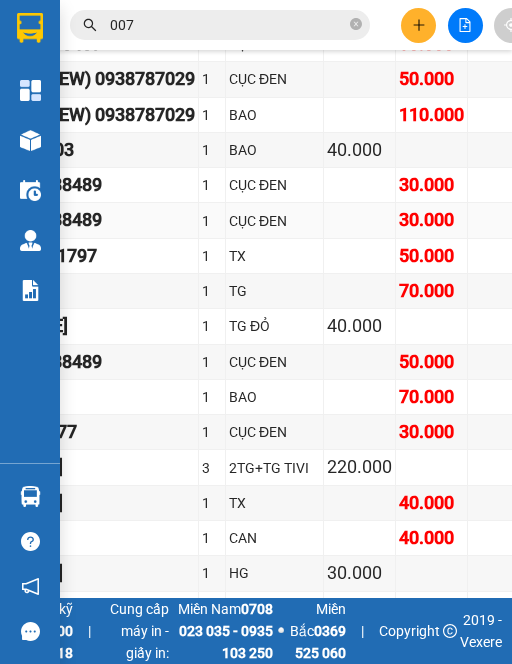 click at bounding box center [360, 220] 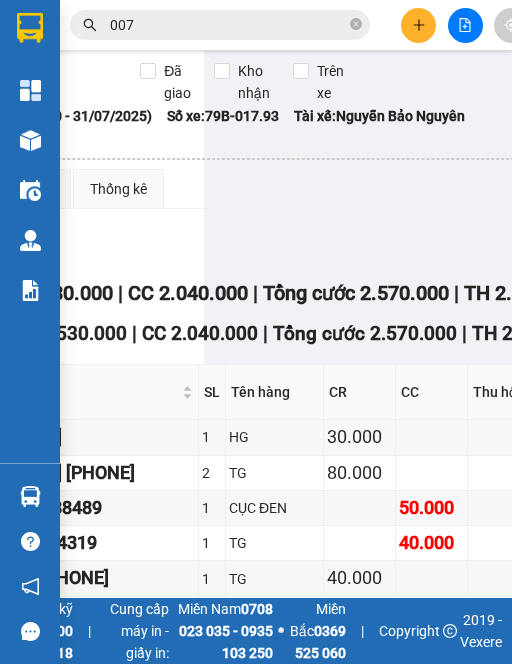 scroll, scrollTop: 0, scrollLeft: 298, axis: horizontal 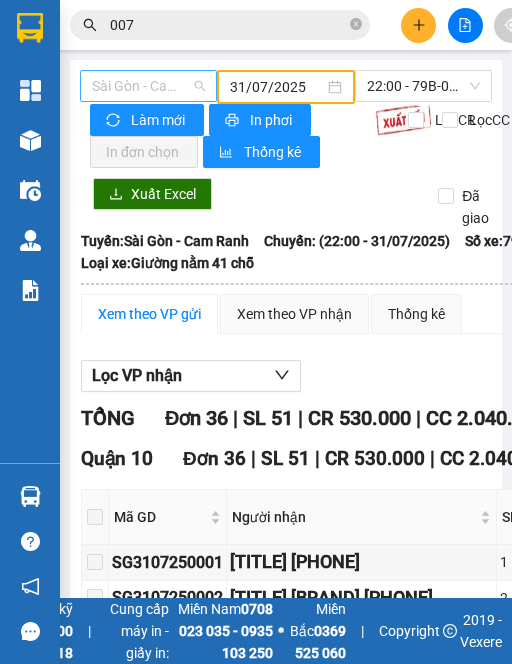 click on "Sài Gòn - Cam Ranh" at bounding box center [148, 86] 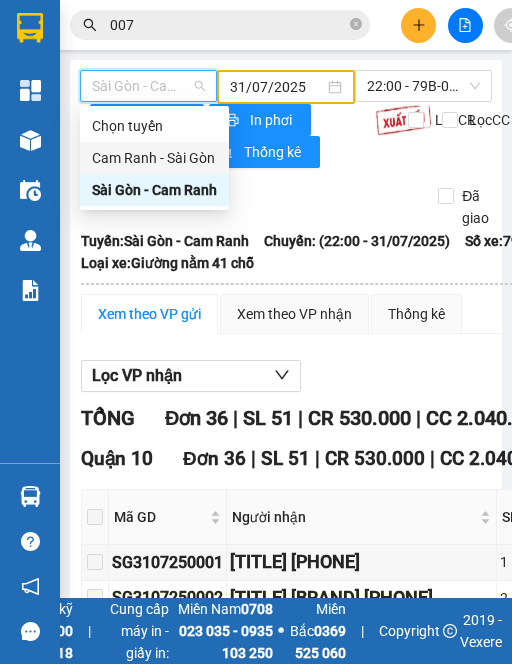 click on "Cam Ranh - Sài Gòn" at bounding box center (154, 158) 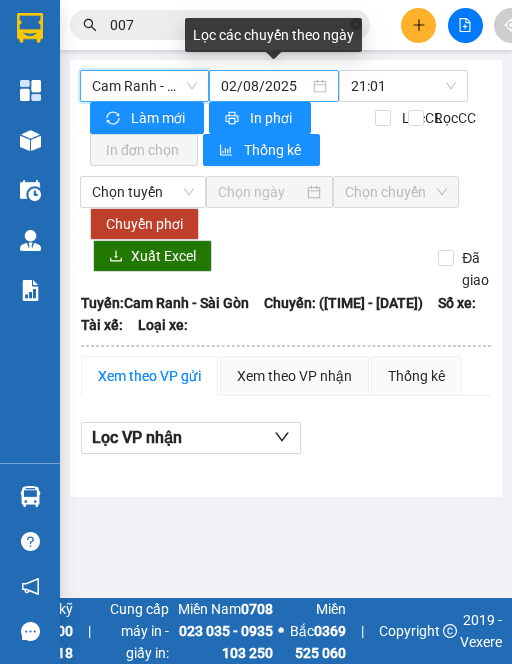 click on "02/08/2025" at bounding box center [264, 86] 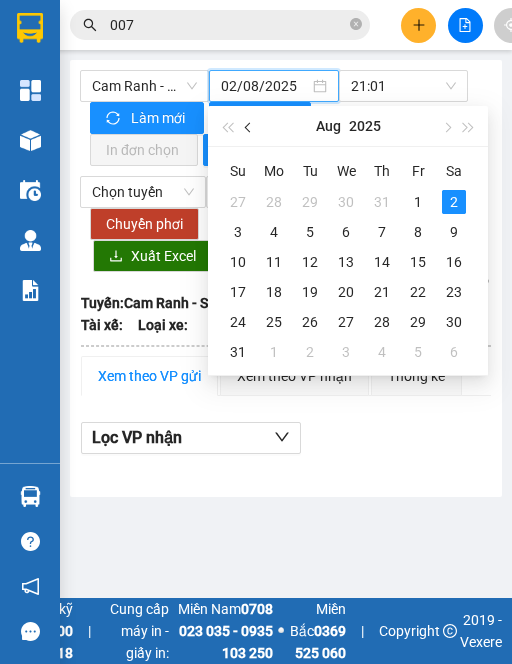 click at bounding box center [250, 128] 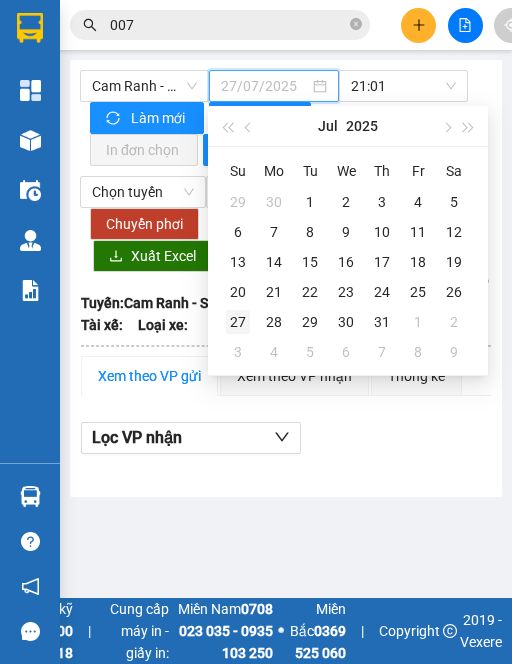 click on "27" at bounding box center [238, 322] 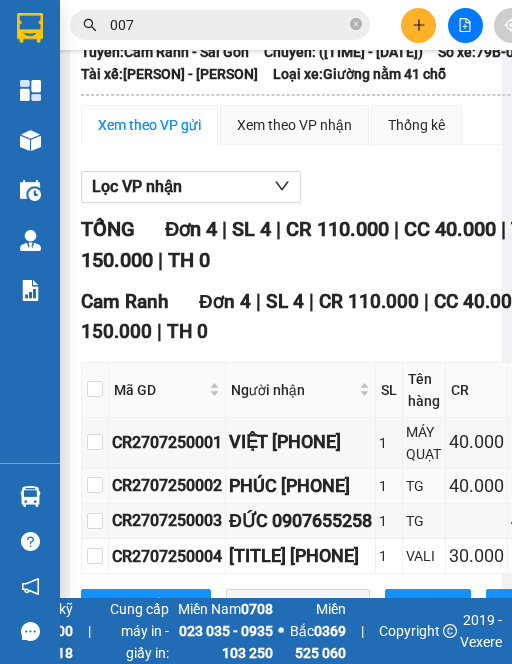scroll, scrollTop: 317, scrollLeft: 0, axis: vertical 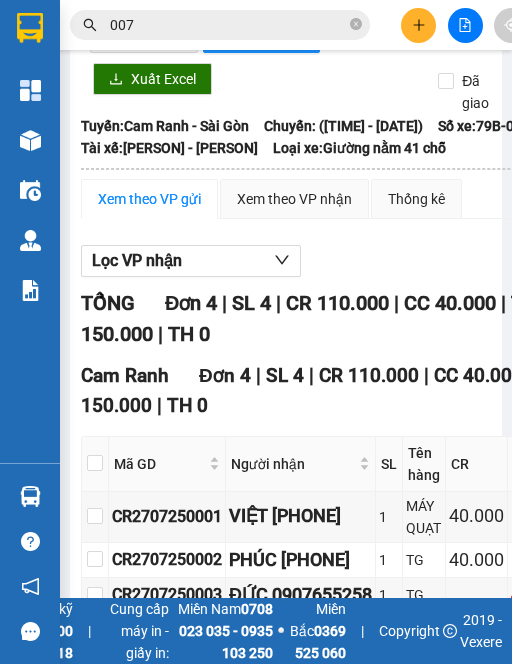 click on "Cam Ranh Đơn   4 | SL   4 | CR   110.000 | CC   40.000 | Tổng cước   150.000 | TH   0" at bounding box center (388, 391) 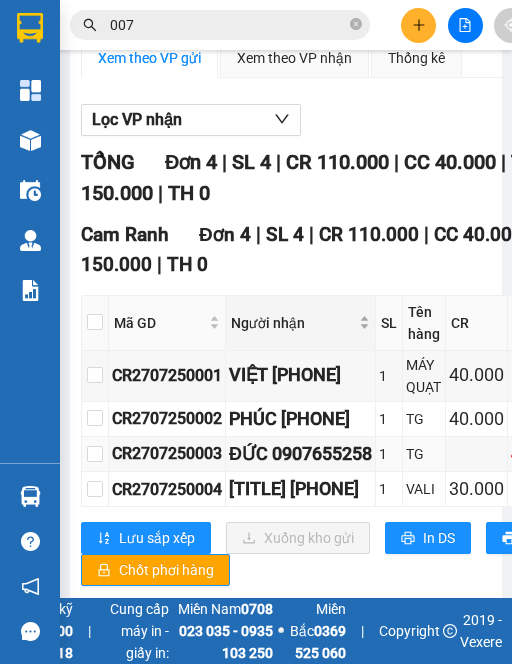 scroll, scrollTop: 315, scrollLeft: 0, axis: vertical 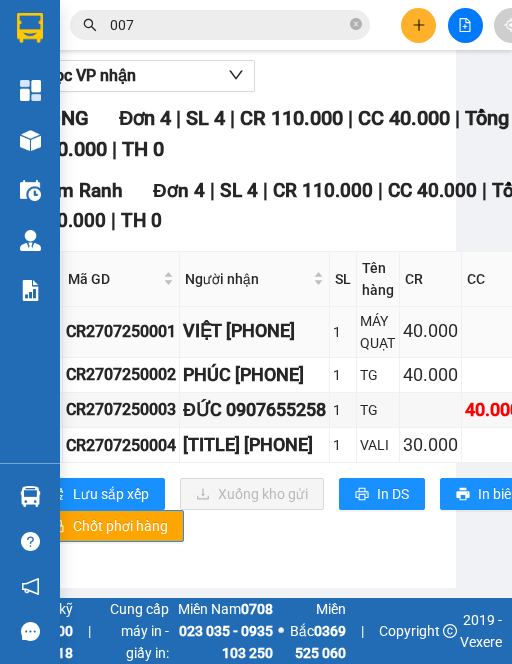click on "VIỆT  [PHONE]" at bounding box center [255, 332] 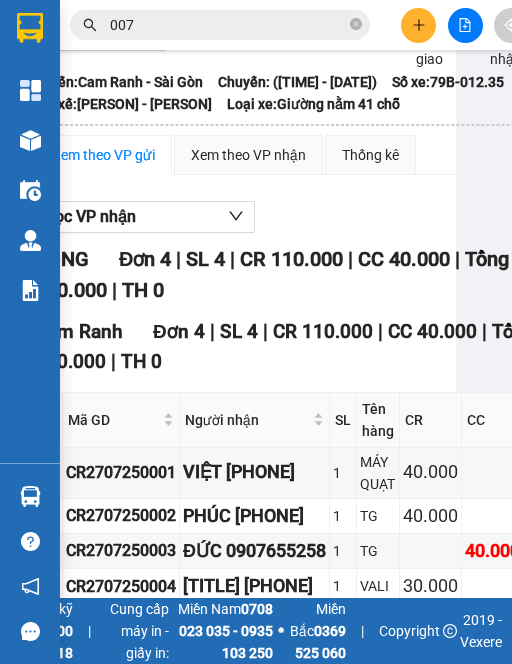 scroll, scrollTop: 0, scrollLeft: 46, axis: horizontal 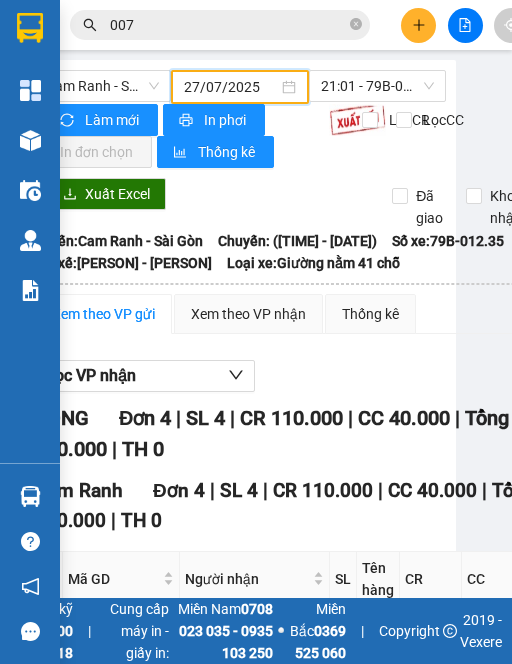 click on "27/07/2025" at bounding box center (230, 87) 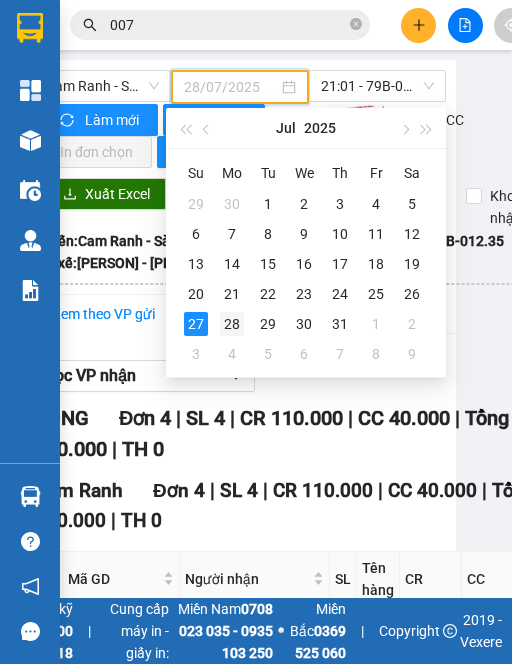 click on "28" at bounding box center [232, 324] 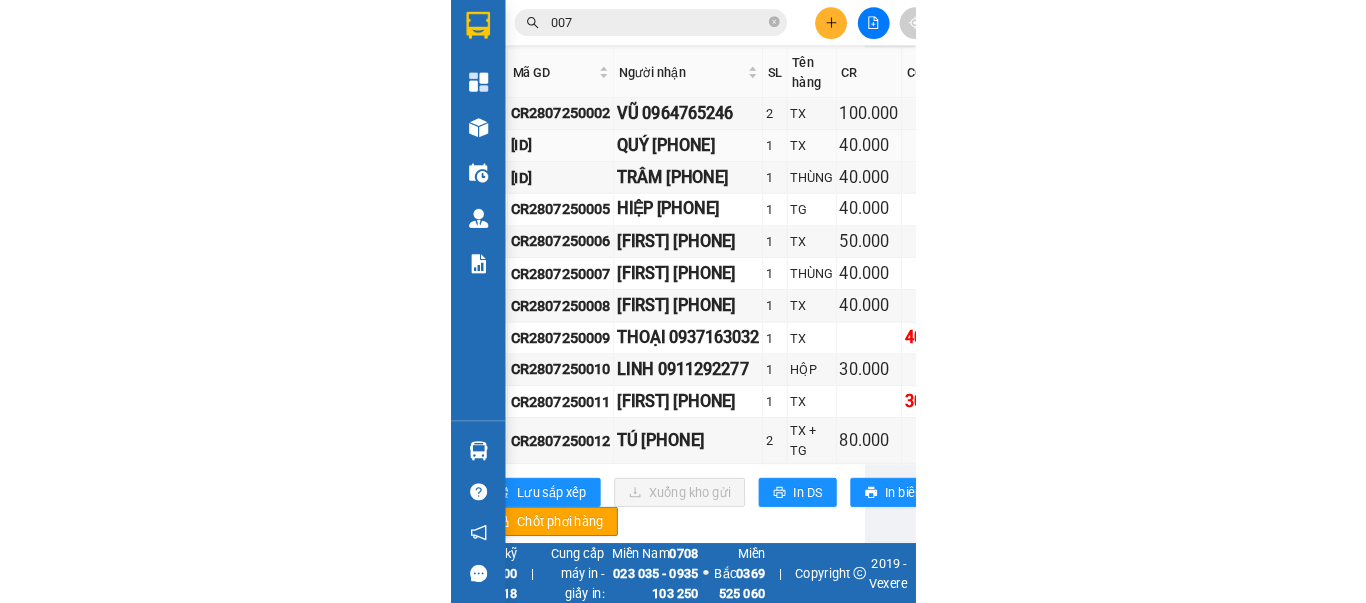scroll, scrollTop: 464, scrollLeft: 46, axis: both 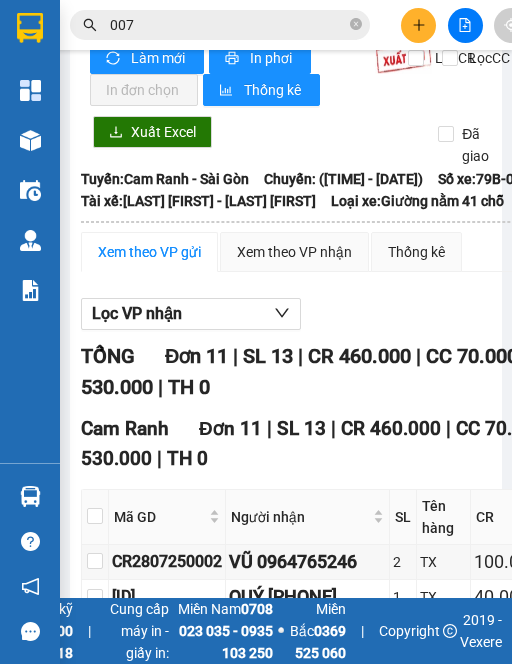 click on "Lọc VP nhận TỔNG Đơn | SL | CR | CC | Tổng cước | TH | [CITY] Đơn | SL | CR | CC | Tổng cước | TH | Mã GD Người nhận SL Tên hàng CR CC Thu hộ Ghi chú ĐC Giao Ký nhận CR[ID] [FIRST] [PHONE] 2 TX [PRICE] CR[ID] [FIRST] [PHONE] 1 TX [PRICE] CR[ID] [FIRST] [LAST] [PHONE] 1 THÙNG [PRICE] CR[ID] [FIRST] [PHONE] 1 TG [PRICE] CR[ID] [FIRST] [PHONE] 1 TX [PRICE] CR[ID] [FIRST] [LAST] [PHONE] 1 THÙNG [PRICE] CR[ID] [FIRST] [PHONE] 1 TX [PRICE] CR[ID] [FIRST] [PHONE] 1 TX [PRICE] CR[ID] [FIRST] [LAST] [PHONE] 1 HỘP [PRICE] CR[ID] [FIRST] [PHONE] 1 TX [PRICE] CR[ID] [FIRST] [PHONE] 2 TX + TG [PRICE] Lưu sắp xếp Xuống kho gửi In DS In biên lai Chốt phơi hàng Hòa Thuận Anh 0942 797 775 , 0942 404 248 35 Hoàng Dư Khương, Phường 12 PHƠI HÀNG [CITY] - [TIME] - [DATE] Tuyến:" at bounding box center (406, 670) 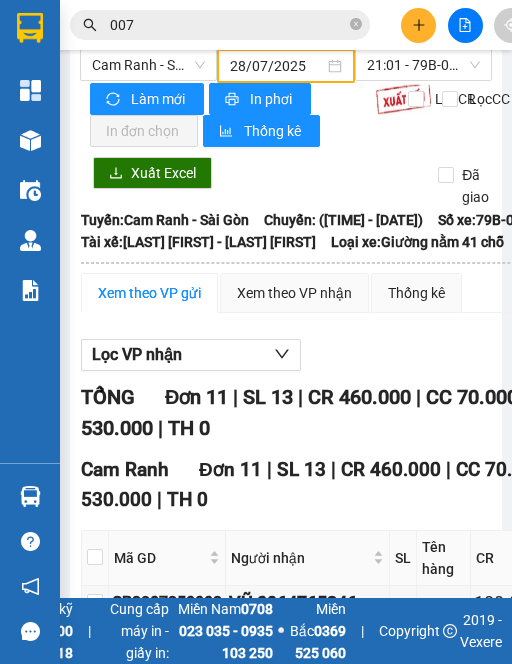 scroll, scrollTop: 0, scrollLeft: 0, axis: both 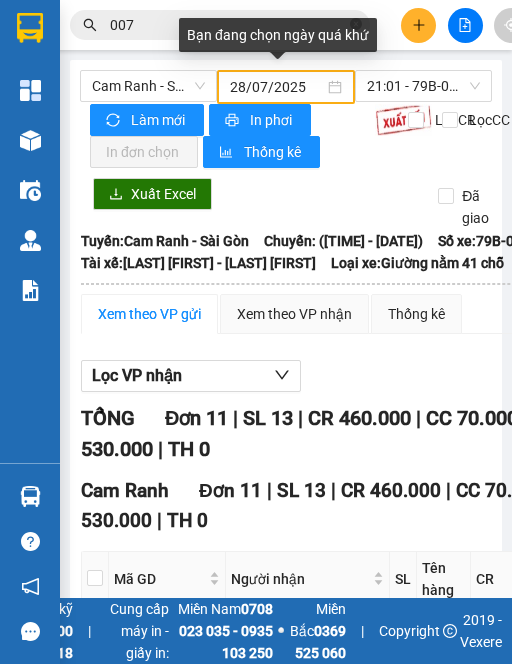 click on "28/07/2025" at bounding box center [276, 87] 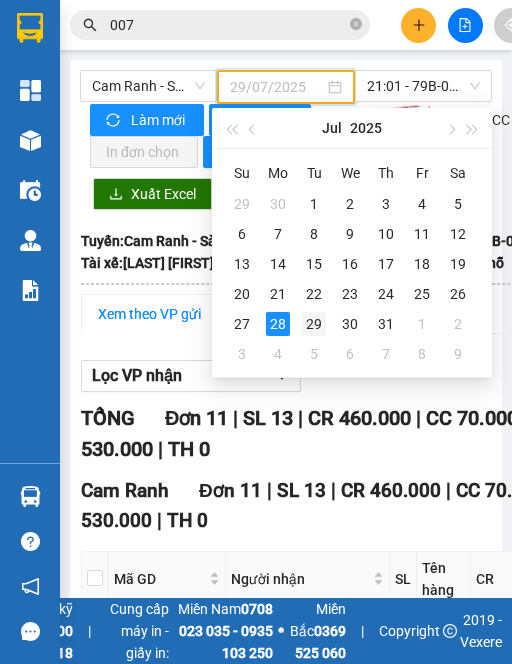 click on "29" at bounding box center (314, 324) 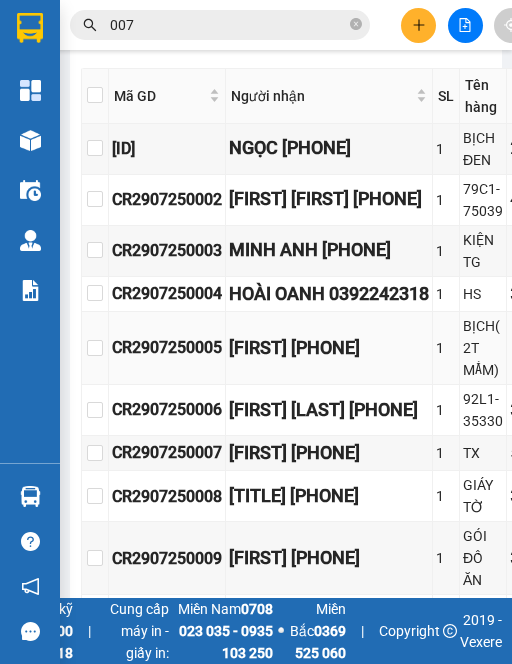 scroll, scrollTop: 600, scrollLeft: 0, axis: vertical 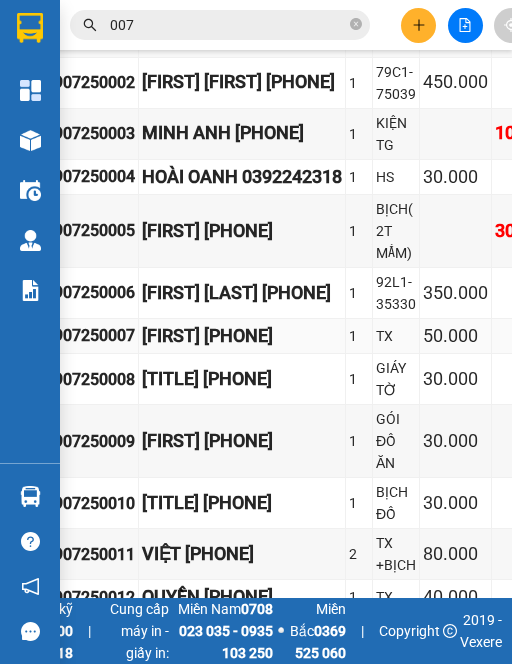 click on "[FIRST] [PHONE]" at bounding box center [242, 336] 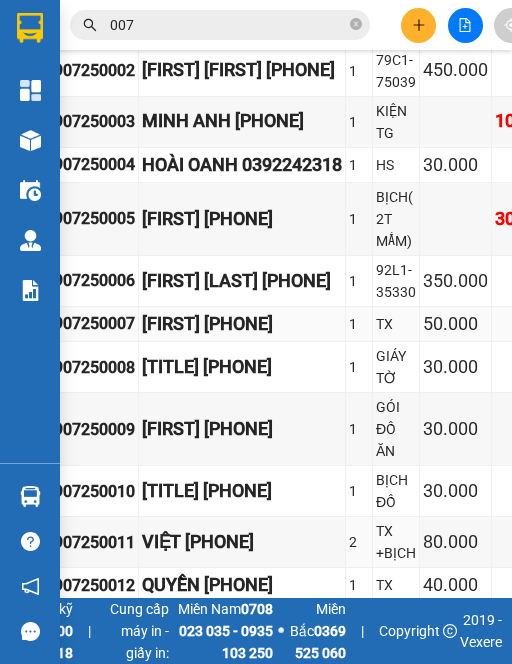 scroll, scrollTop: 600, scrollLeft: 87, axis: both 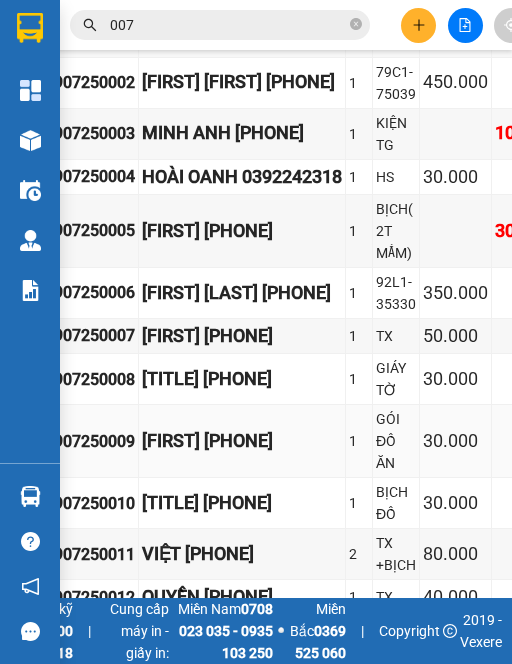 click on "[FIRST] [PHONE]" at bounding box center (242, 441) 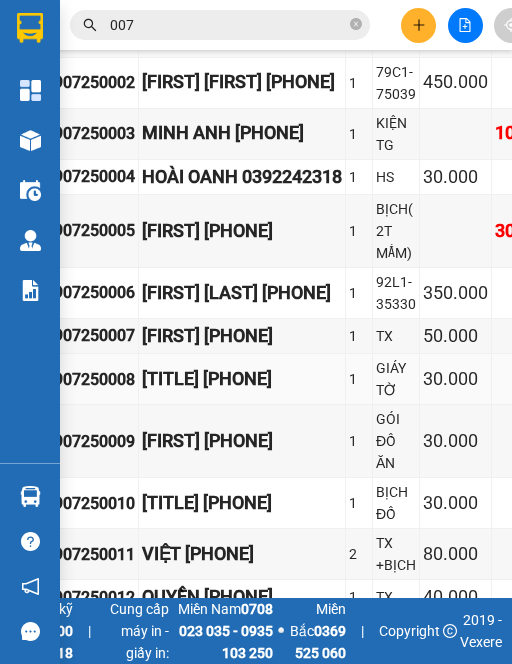 click on "[TITLE] [PHONE]" at bounding box center [242, 379] 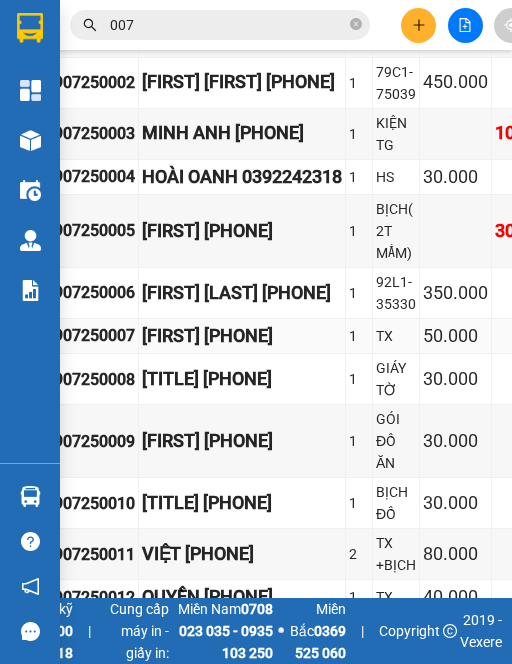 click on "[FIRST] [PHONE]" at bounding box center (242, 336) 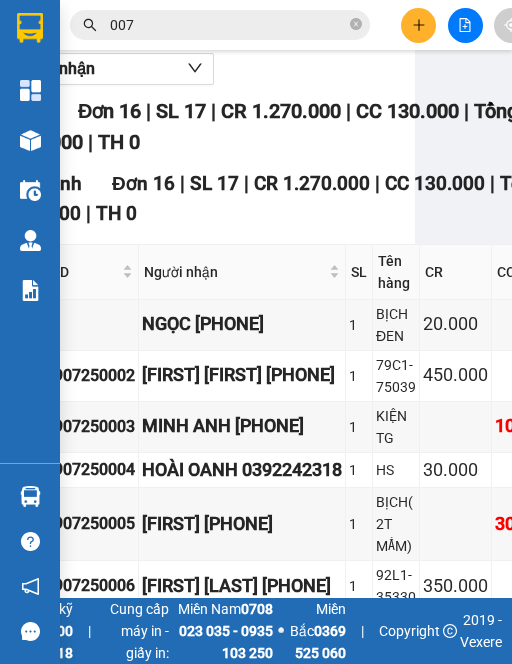 scroll, scrollTop: 300, scrollLeft: 87, axis: both 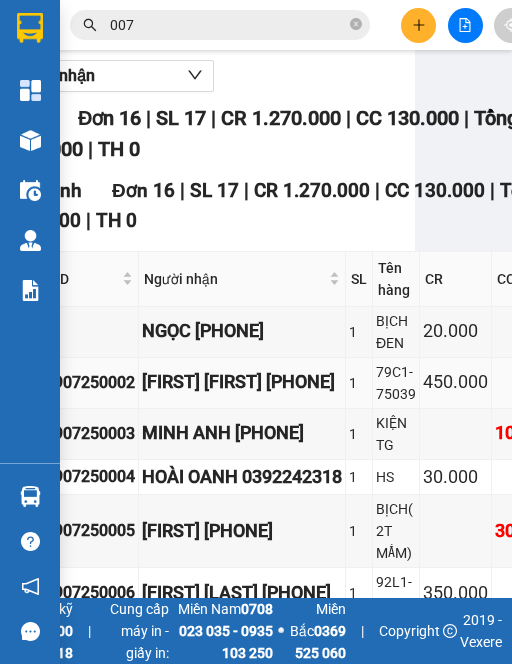 click on "[FIRST] [FIRST] [PHONE]" at bounding box center [242, 383] 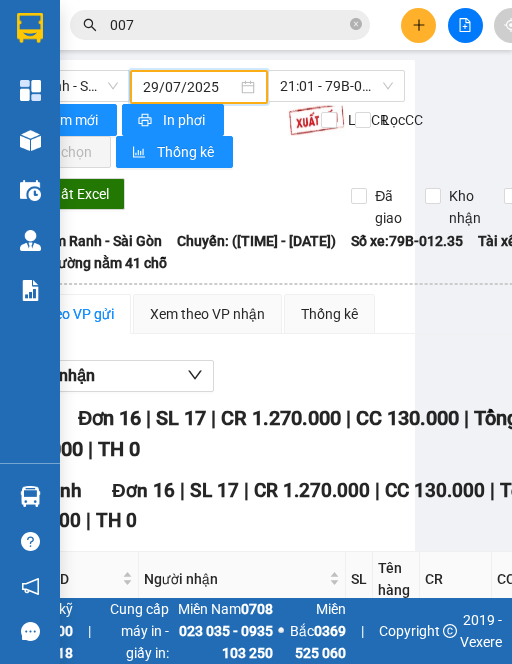 click on "29/07/2025" at bounding box center (189, 87) 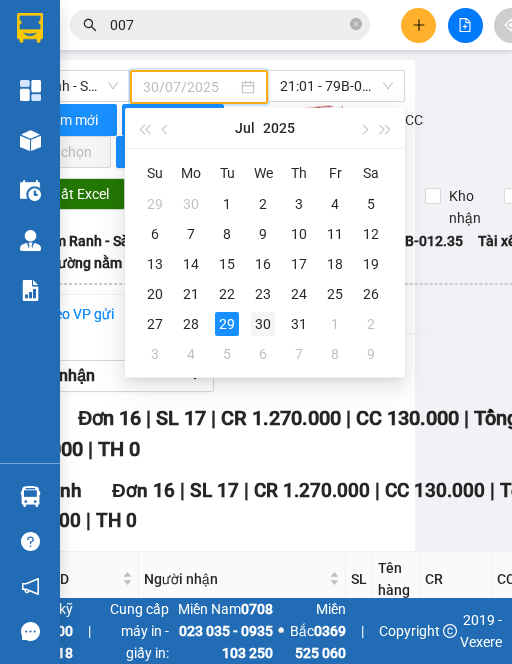 click on "30" at bounding box center [263, 324] 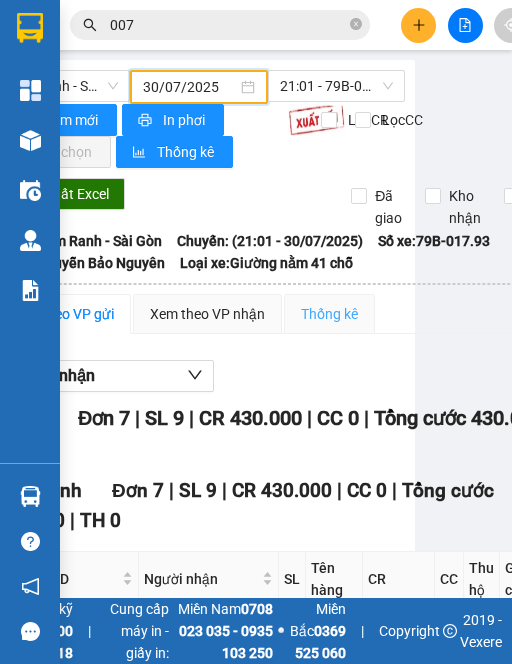 scroll, scrollTop: 384, scrollLeft: 87, axis: both 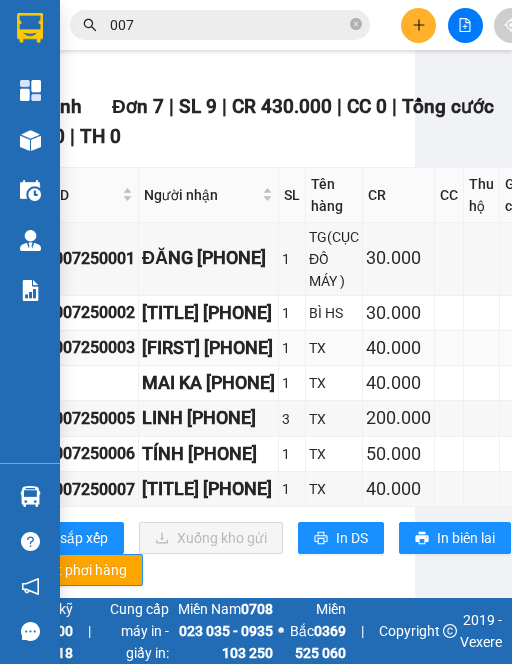 click on "1" at bounding box center (292, 348) 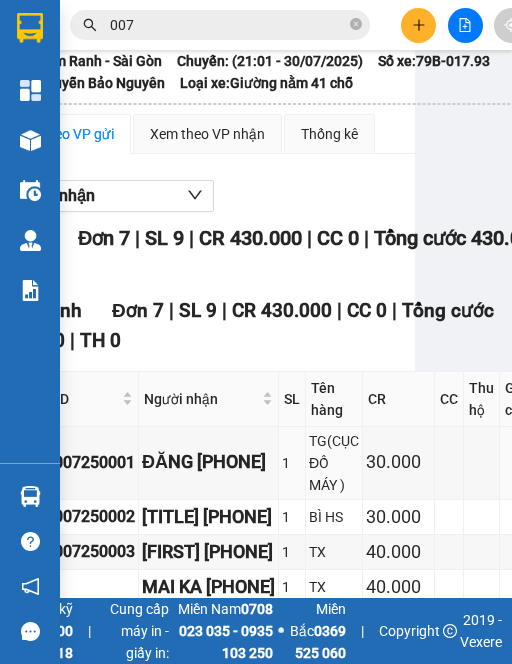 scroll, scrollTop: 0, scrollLeft: 87, axis: horizontal 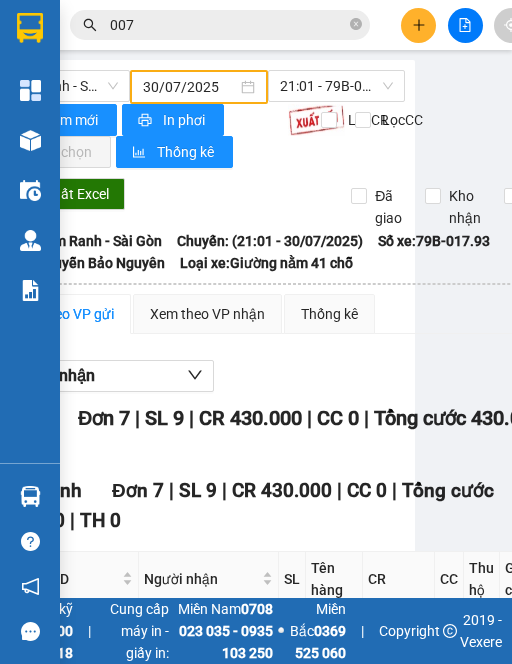 click on "30/07/2025" at bounding box center [189, 87] 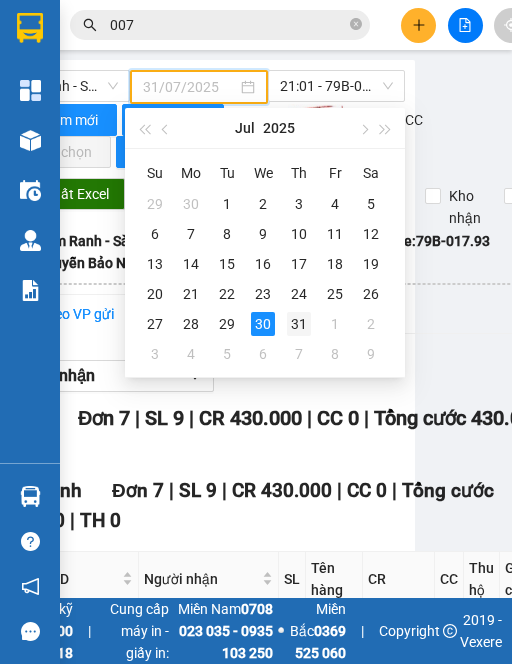 click on "31" at bounding box center (299, 324) 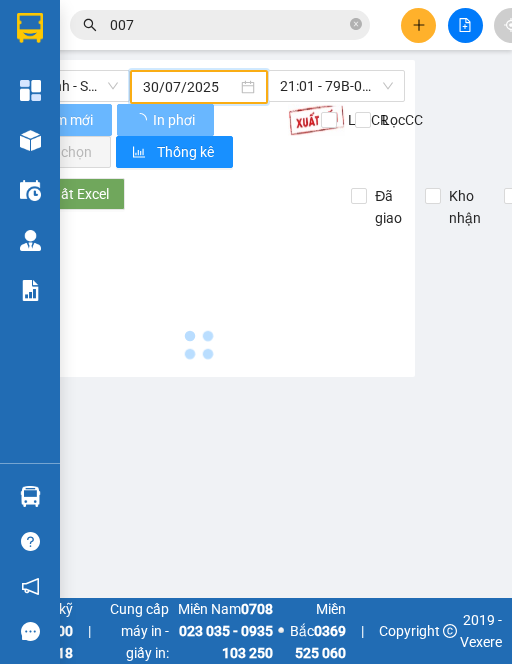 type on "31/07/2025" 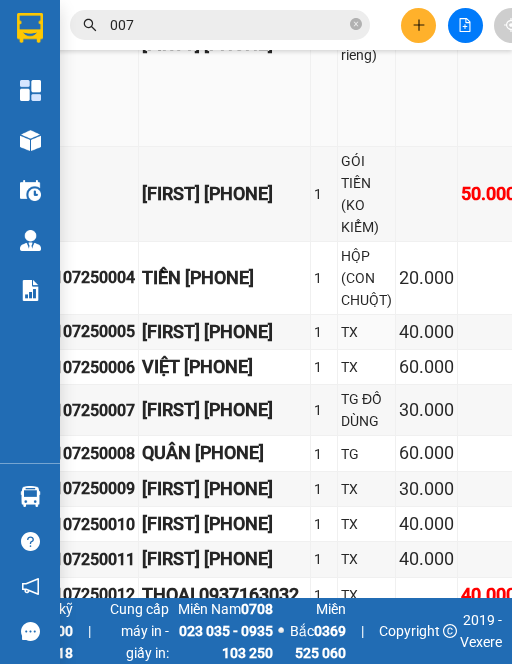 scroll, scrollTop: 800, scrollLeft: 87, axis: both 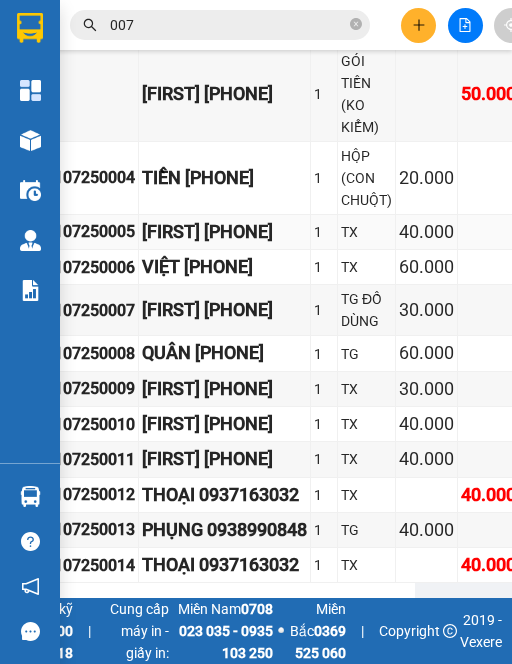 click on "[FIRST] [PHONE]" at bounding box center [224, 232] 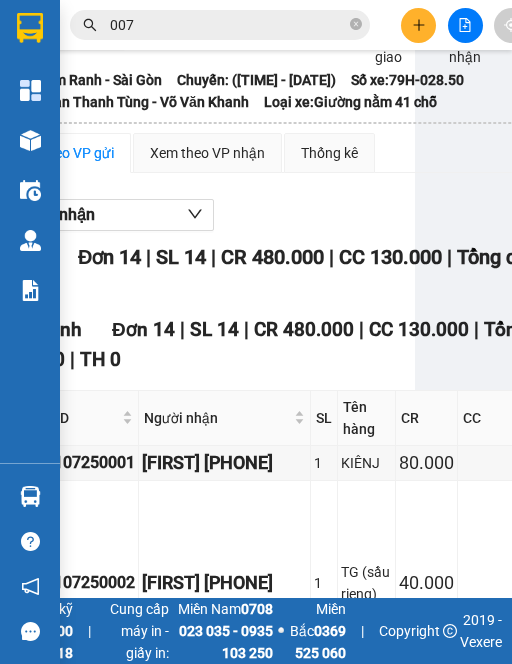 scroll, scrollTop: 0, scrollLeft: 87, axis: horizontal 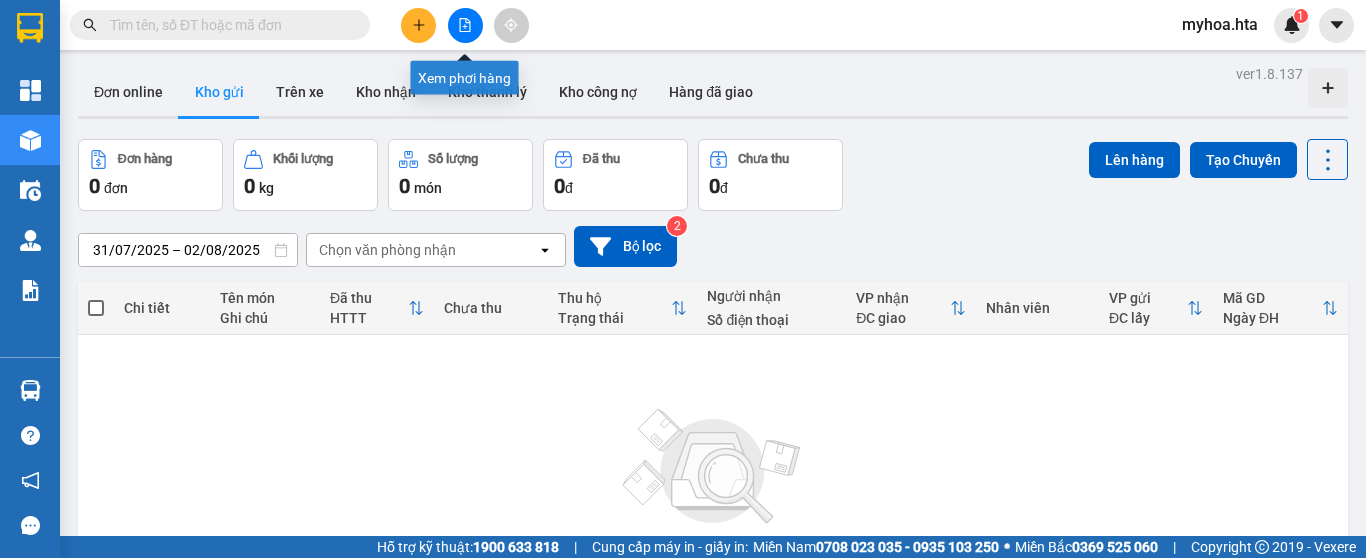 click at bounding box center (465, 25) 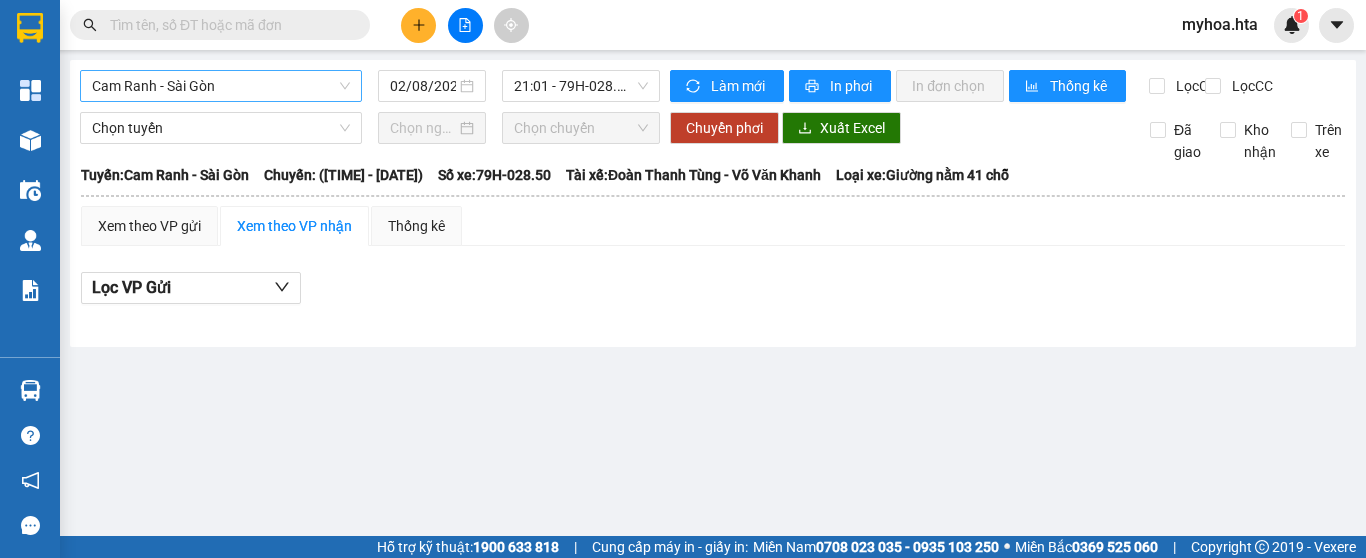 click on "Cam Ranh - Sài Gòn" at bounding box center (221, 86) 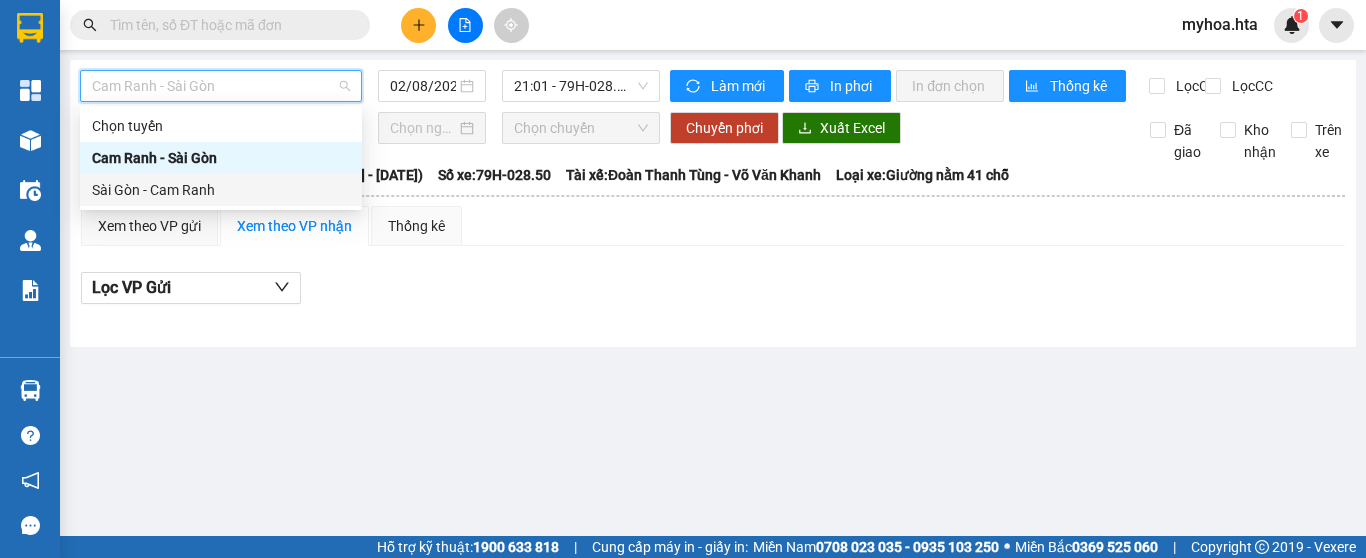 click on "Sài Gòn - Cam Ranh" at bounding box center (221, 190) 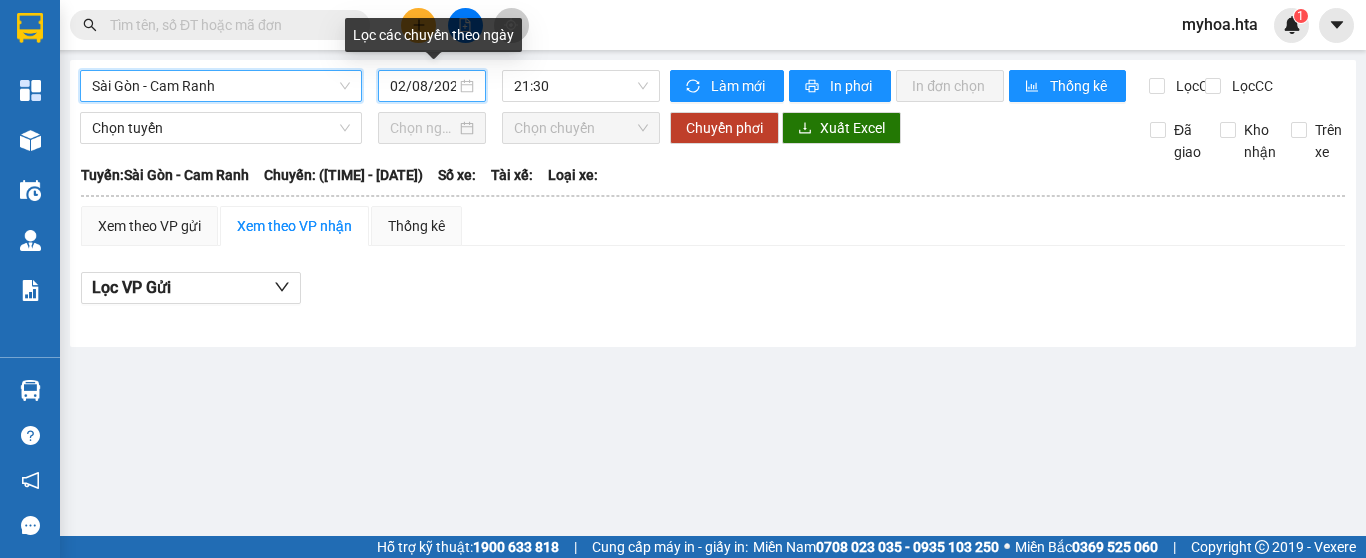 click on "02/08/2025" at bounding box center (423, 86) 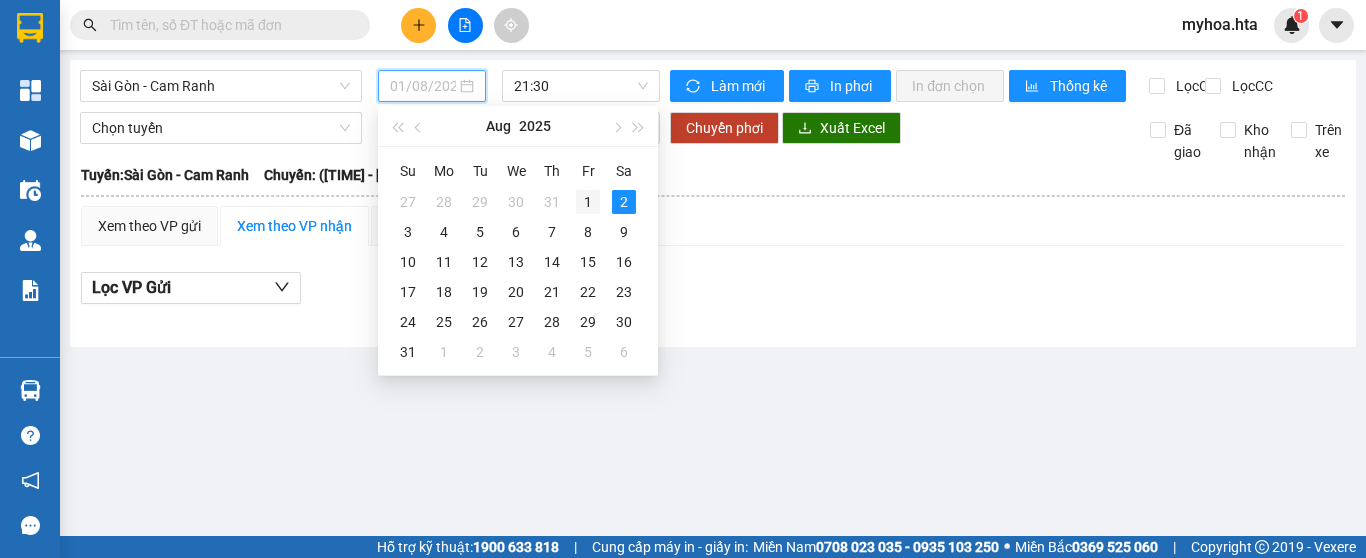 click on "1" at bounding box center [588, 202] 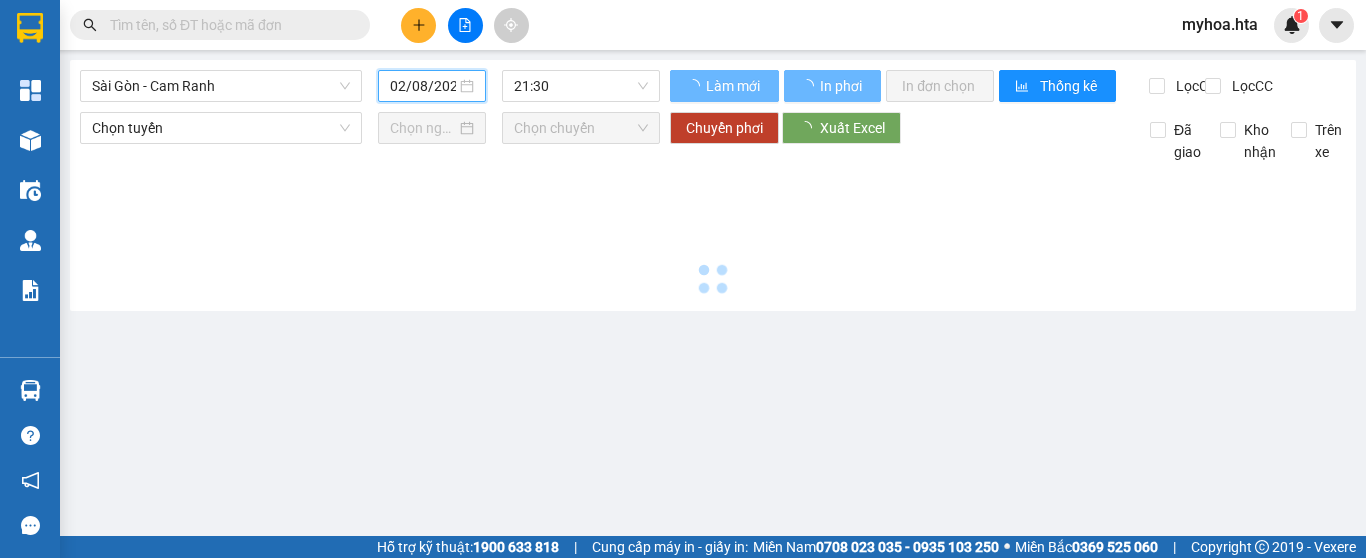 type on "01/08/2025" 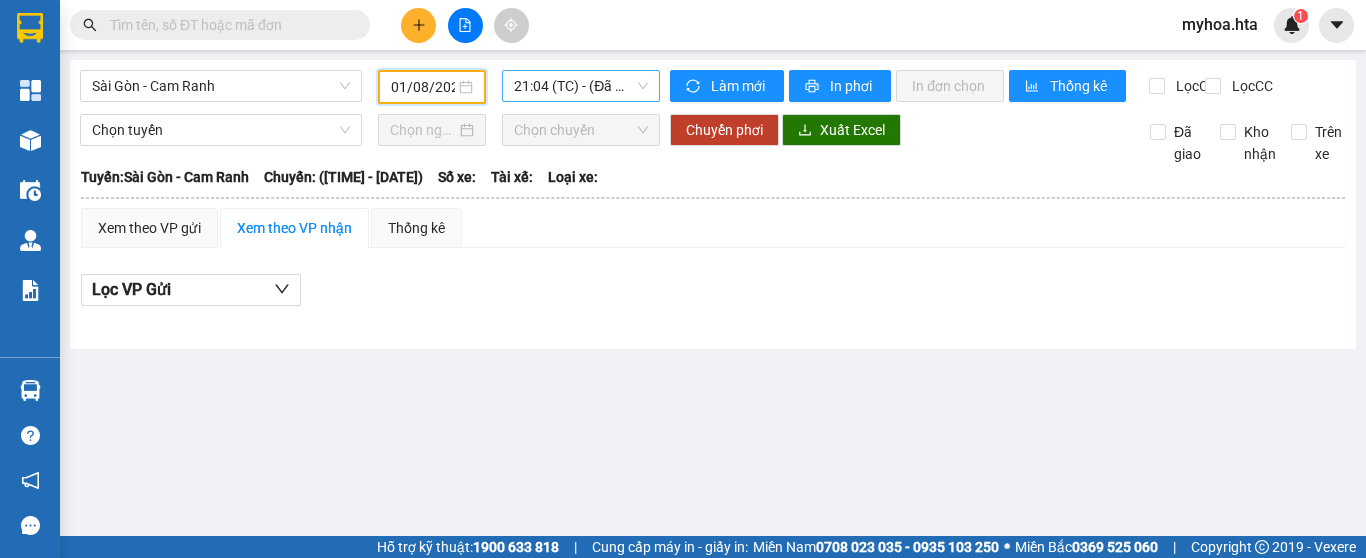 drag, startPoint x: 591, startPoint y: 78, endPoint x: 591, endPoint y: 91, distance: 13 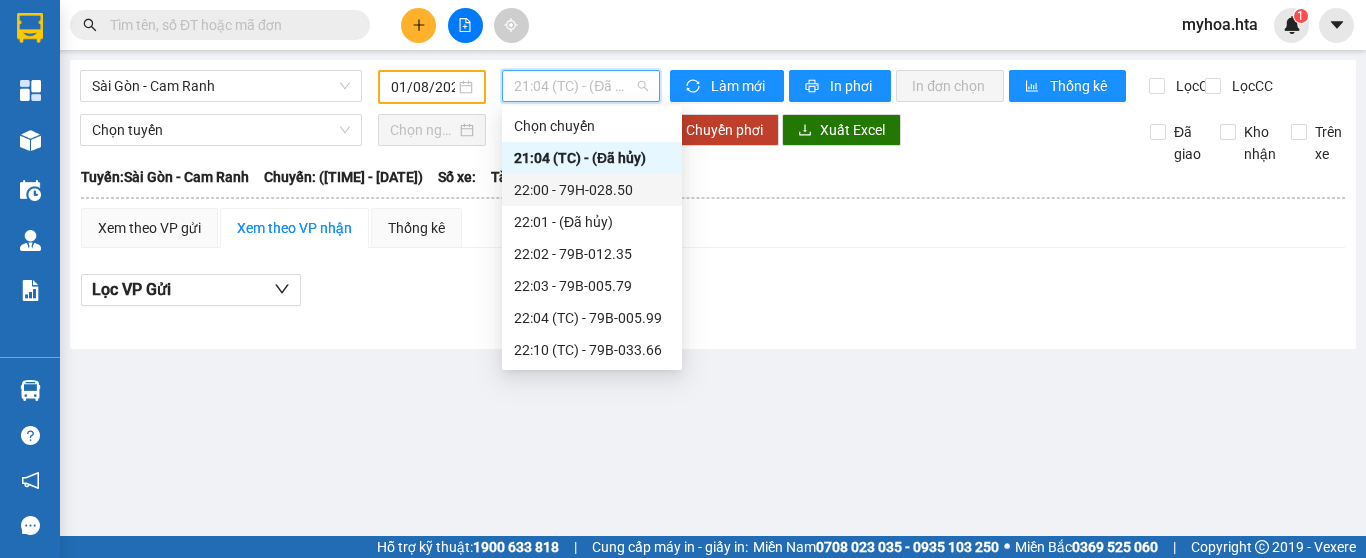 click on "22:00     - 79H-028.50" at bounding box center (592, 190) 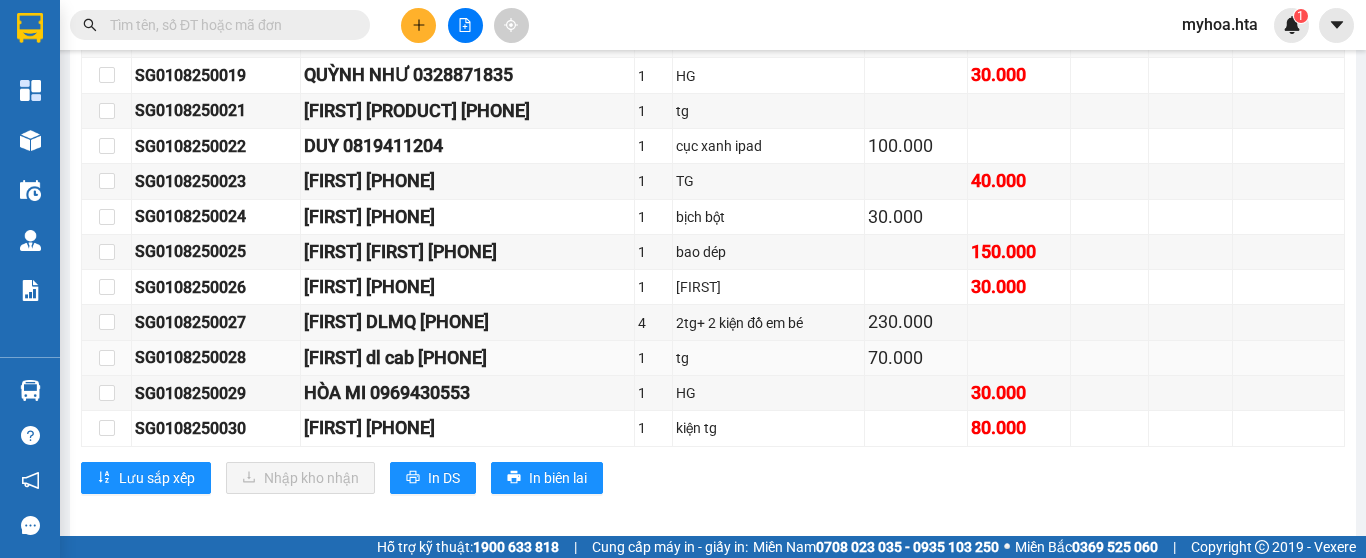 scroll, scrollTop: 77, scrollLeft: 0, axis: vertical 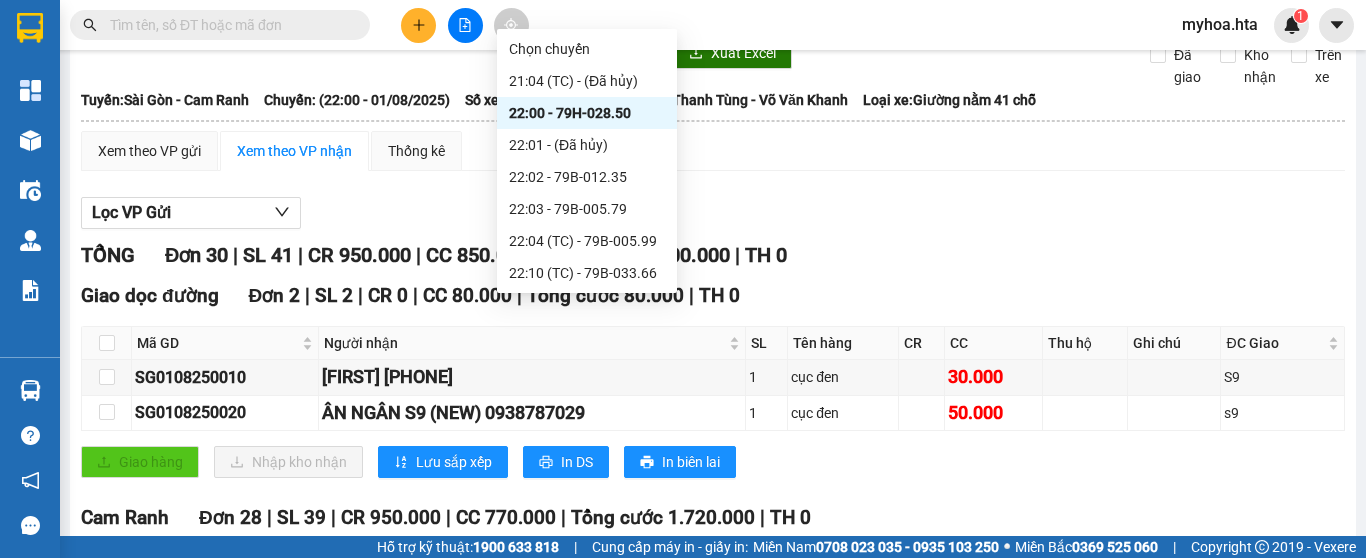 type 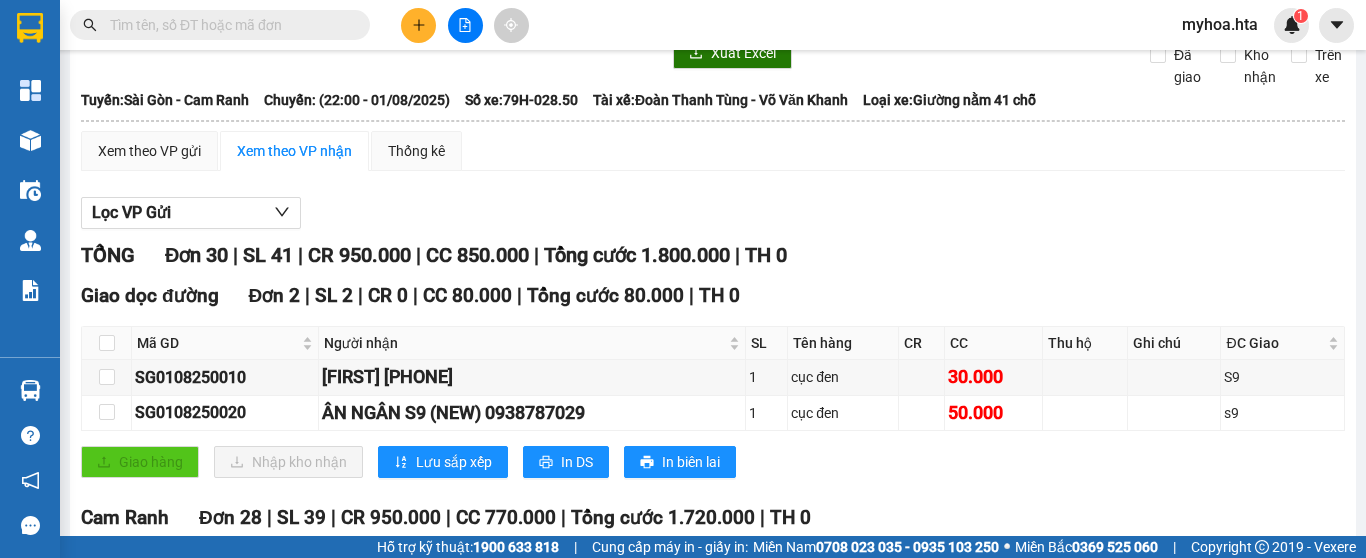 click at bounding box center [228, 25] 